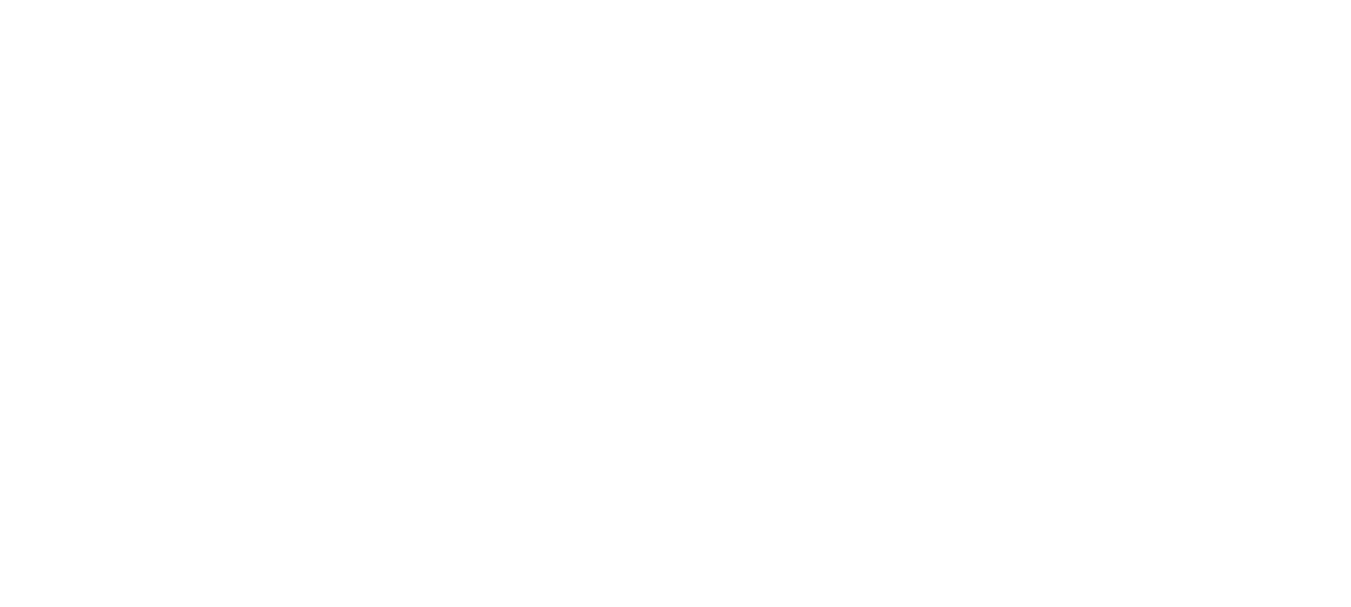 scroll, scrollTop: 0, scrollLeft: 0, axis: both 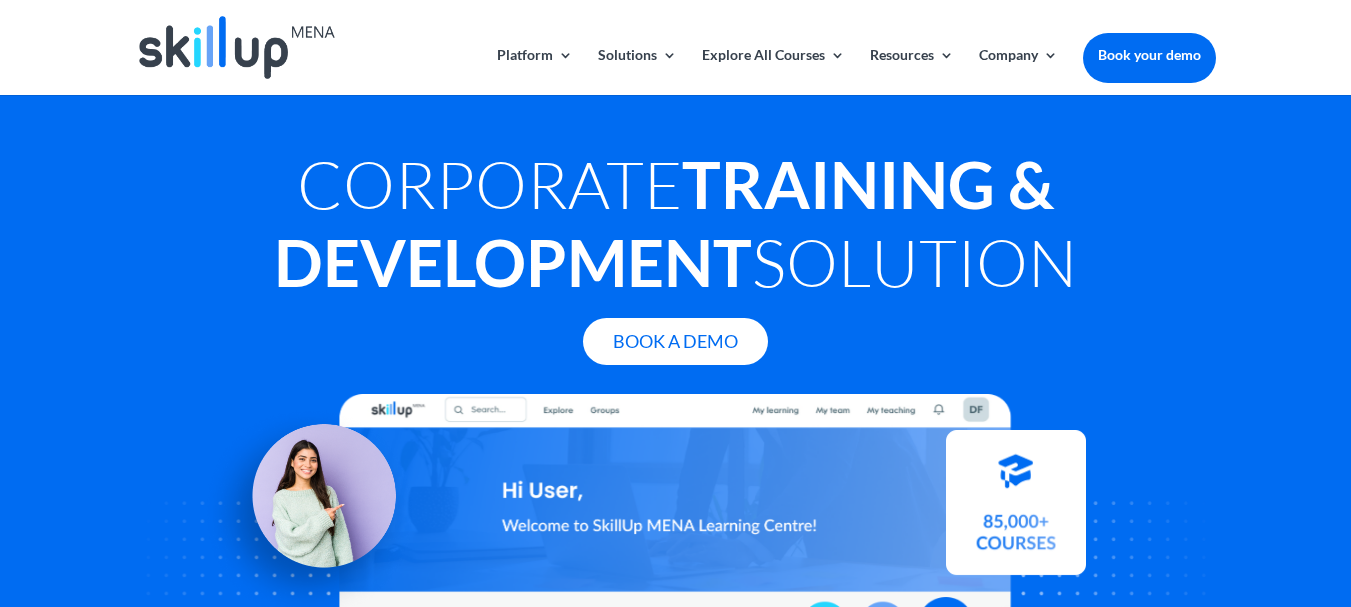 drag, startPoint x: 1071, startPoint y: 268, endPoint x: 290, endPoint y: 181, distance: 785.83075 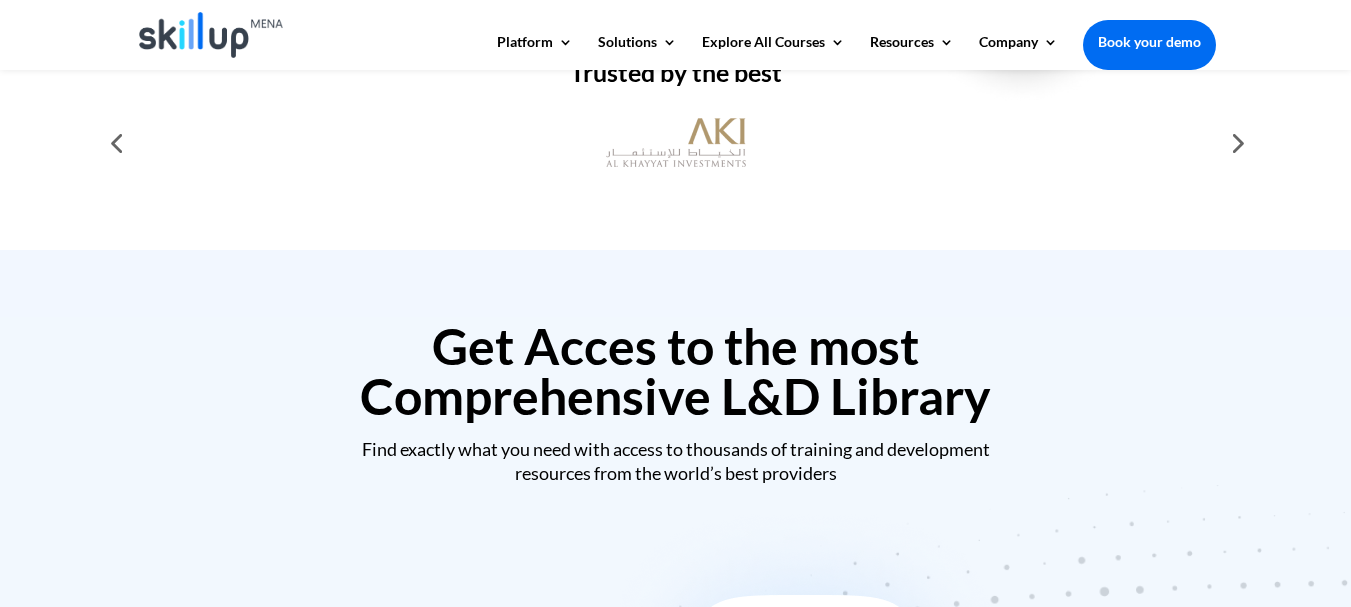 scroll, scrollTop: 900, scrollLeft: 0, axis: vertical 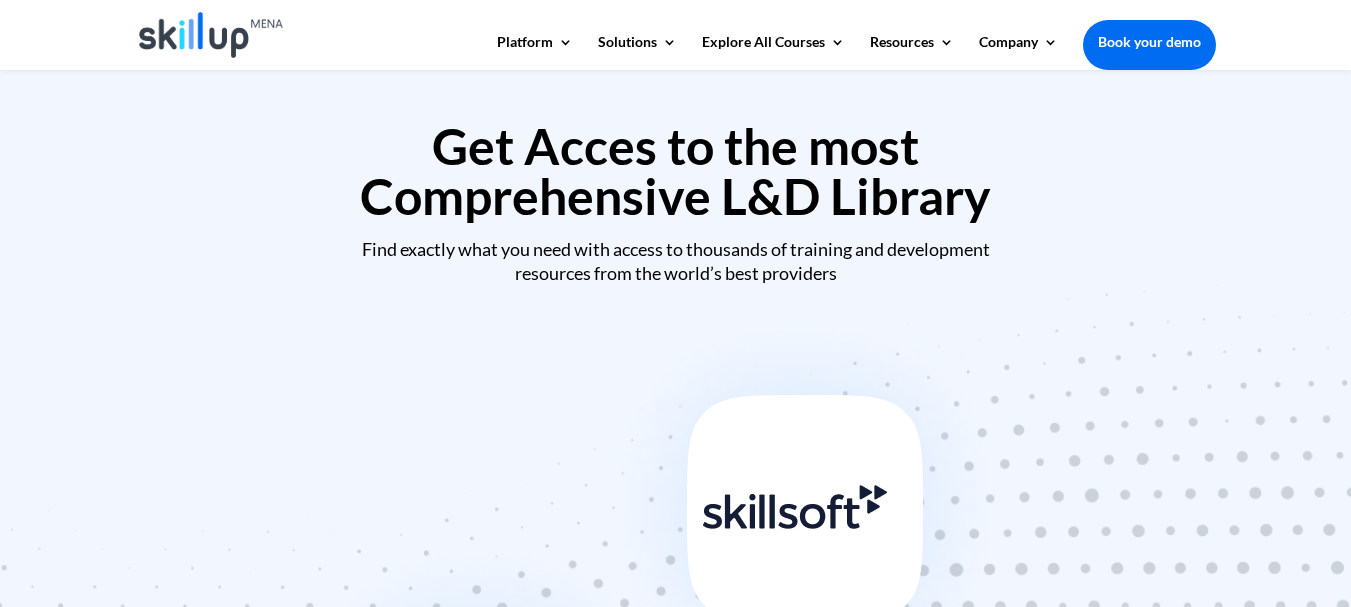drag, startPoint x: 425, startPoint y: 150, endPoint x: 991, endPoint y: 229, distance: 571.48663 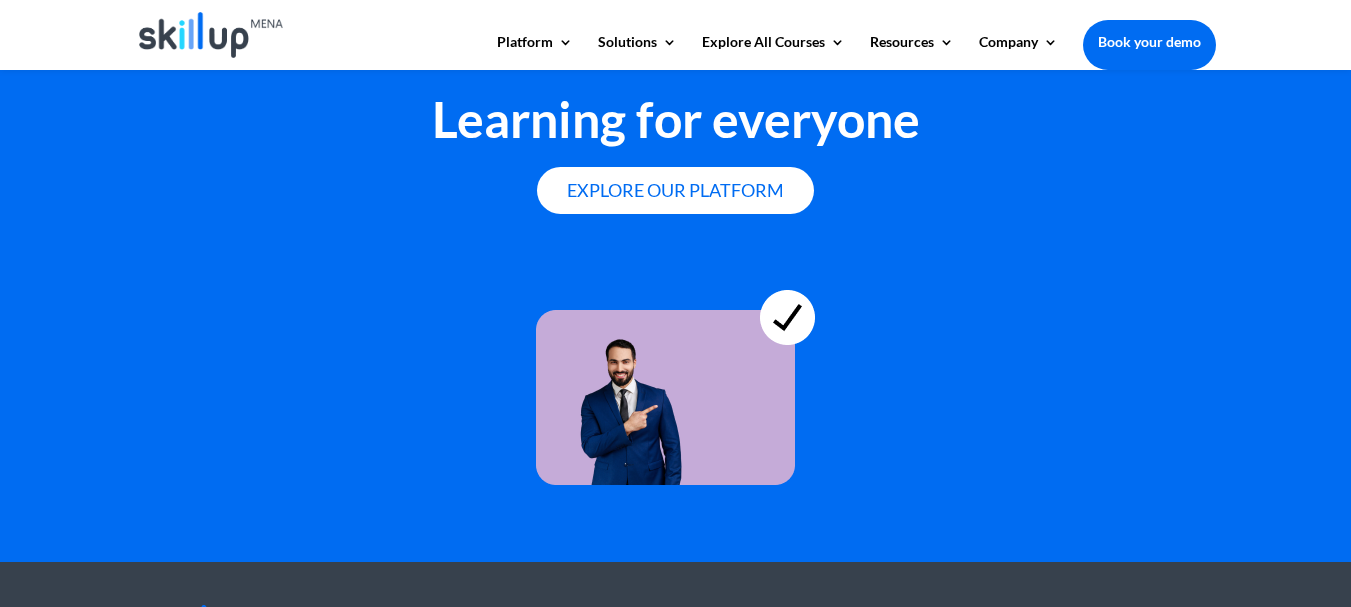 scroll, scrollTop: 5408, scrollLeft: 0, axis: vertical 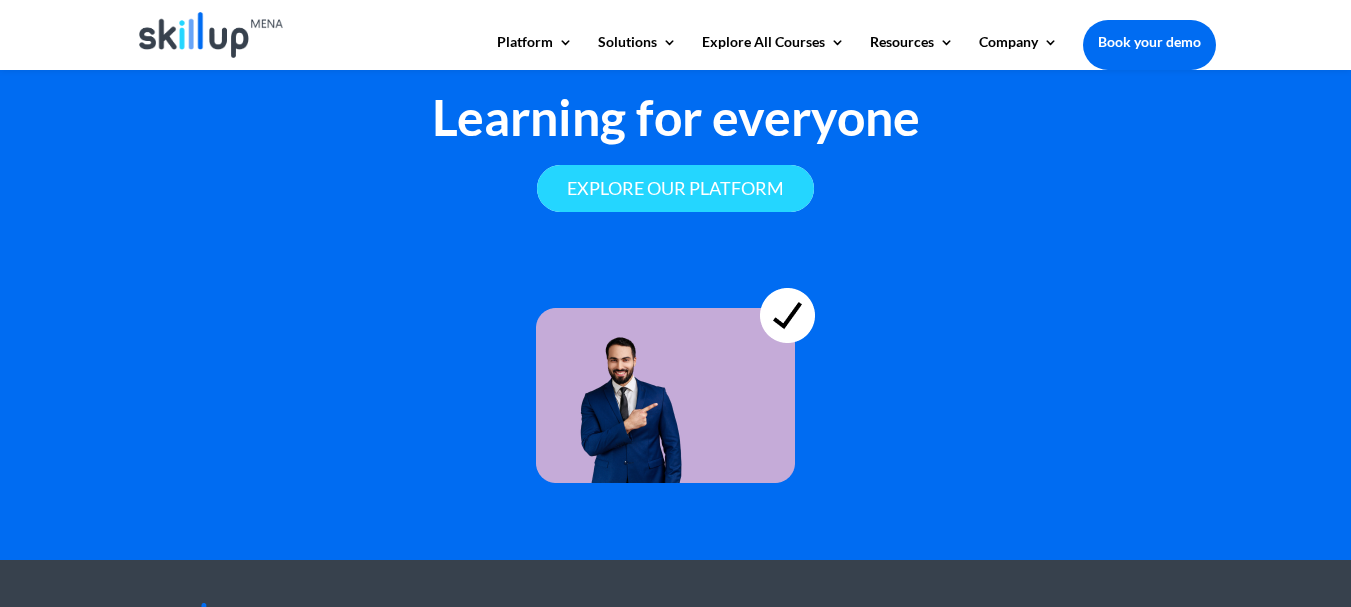 click on "Explore our platform" at bounding box center (675, 188) 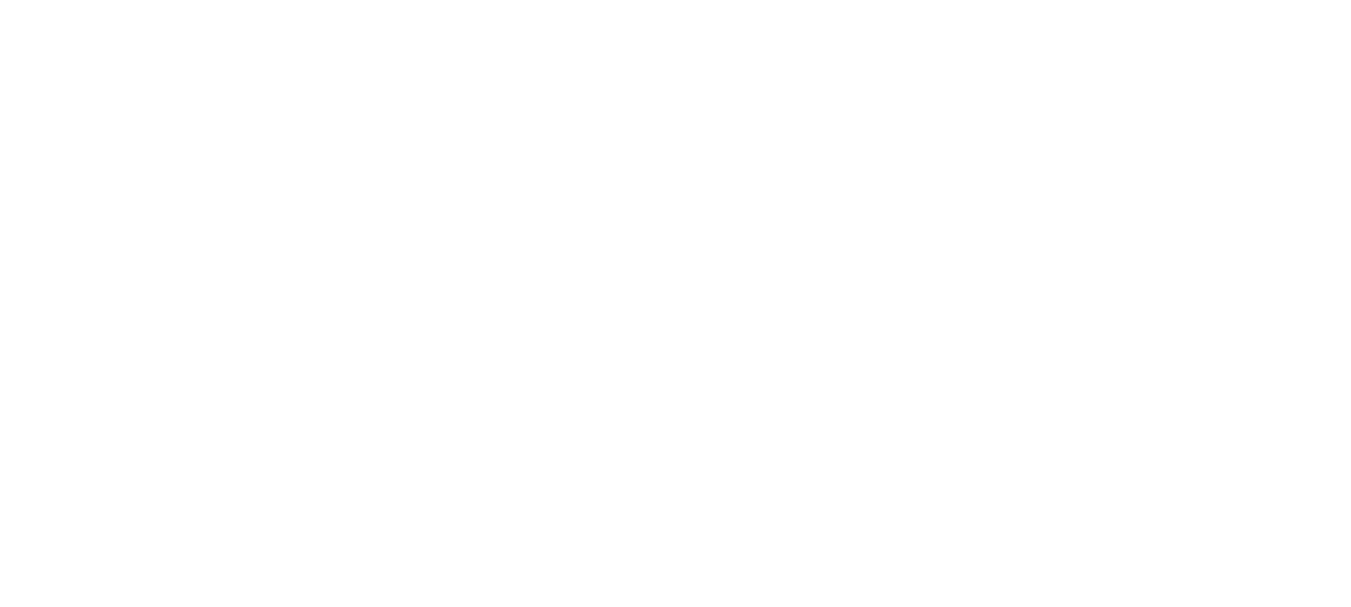 scroll, scrollTop: 0, scrollLeft: 0, axis: both 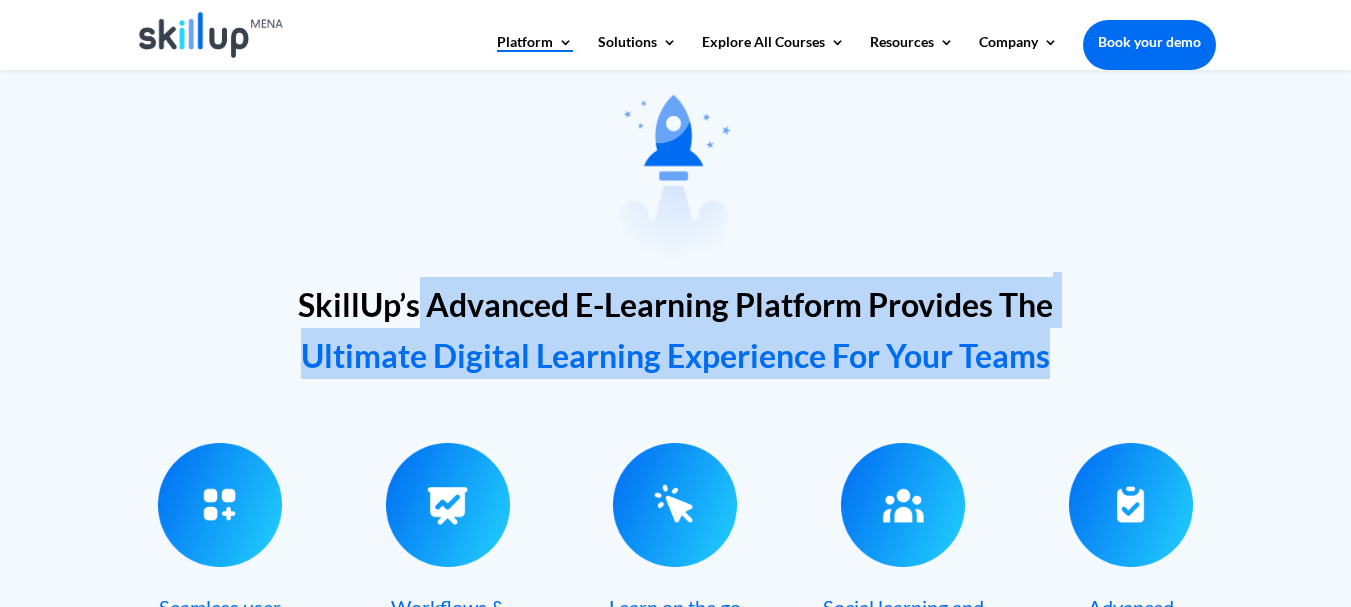 drag, startPoint x: 419, startPoint y: 303, endPoint x: 1044, endPoint y: 338, distance: 625.97925 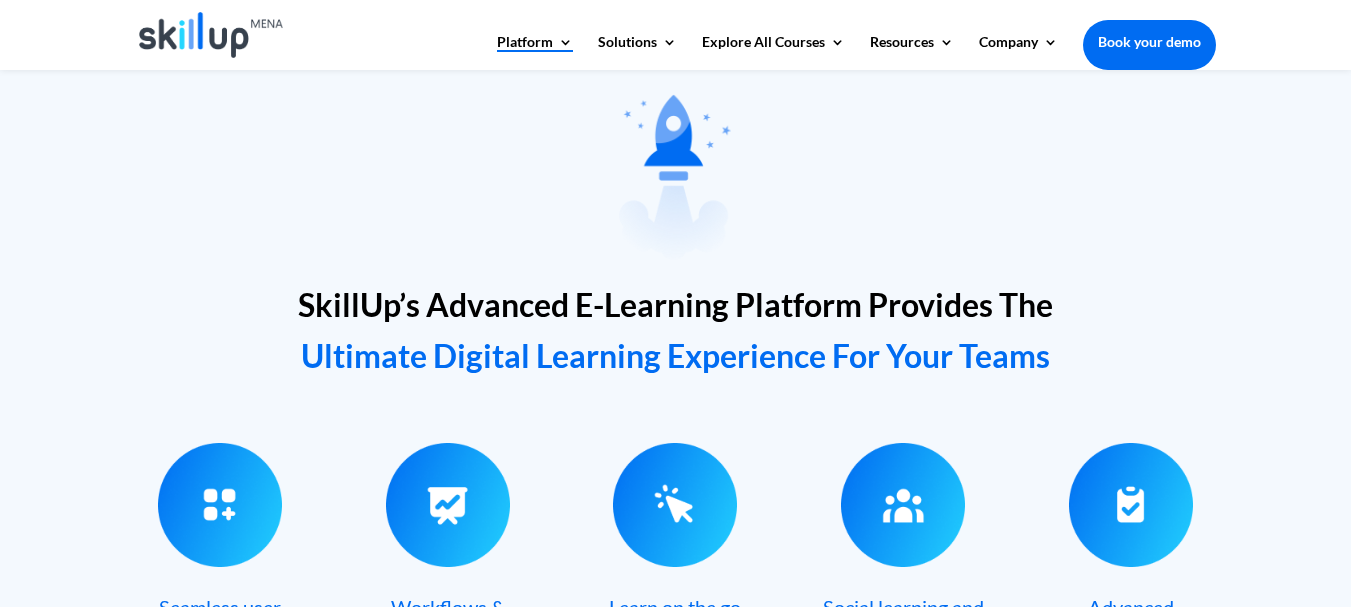 click at bounding box center (676, 174) 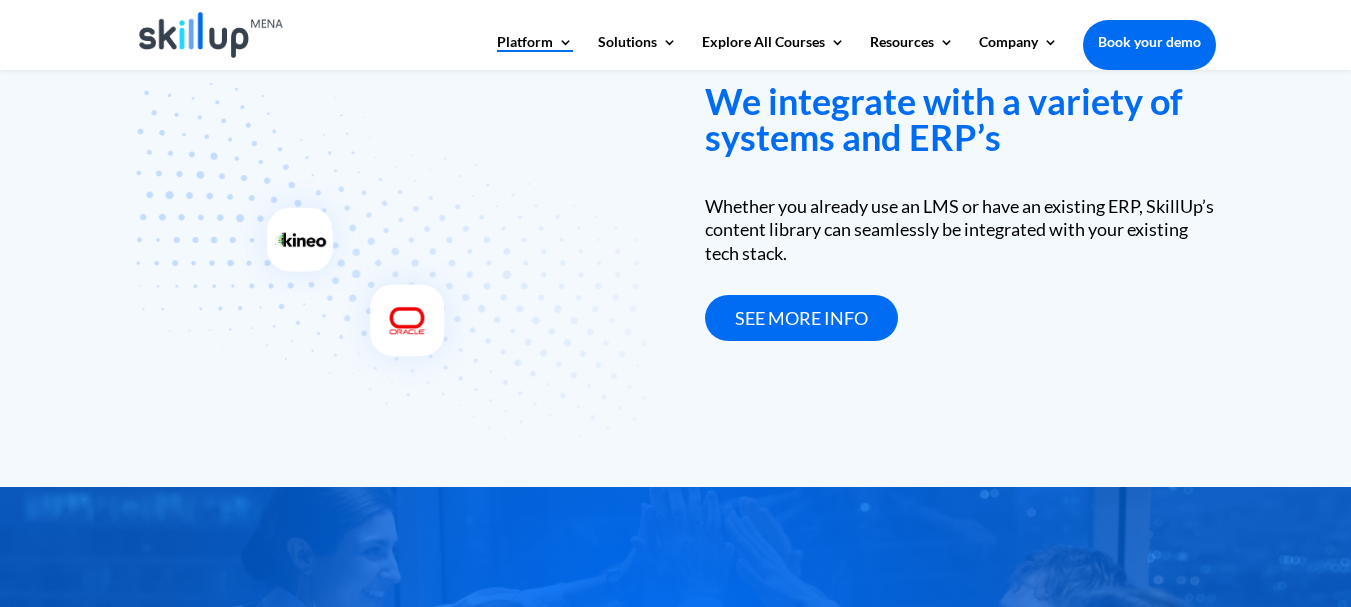 scroll, scrollTop: 3096, scrollLeft: 0, axis: vertical 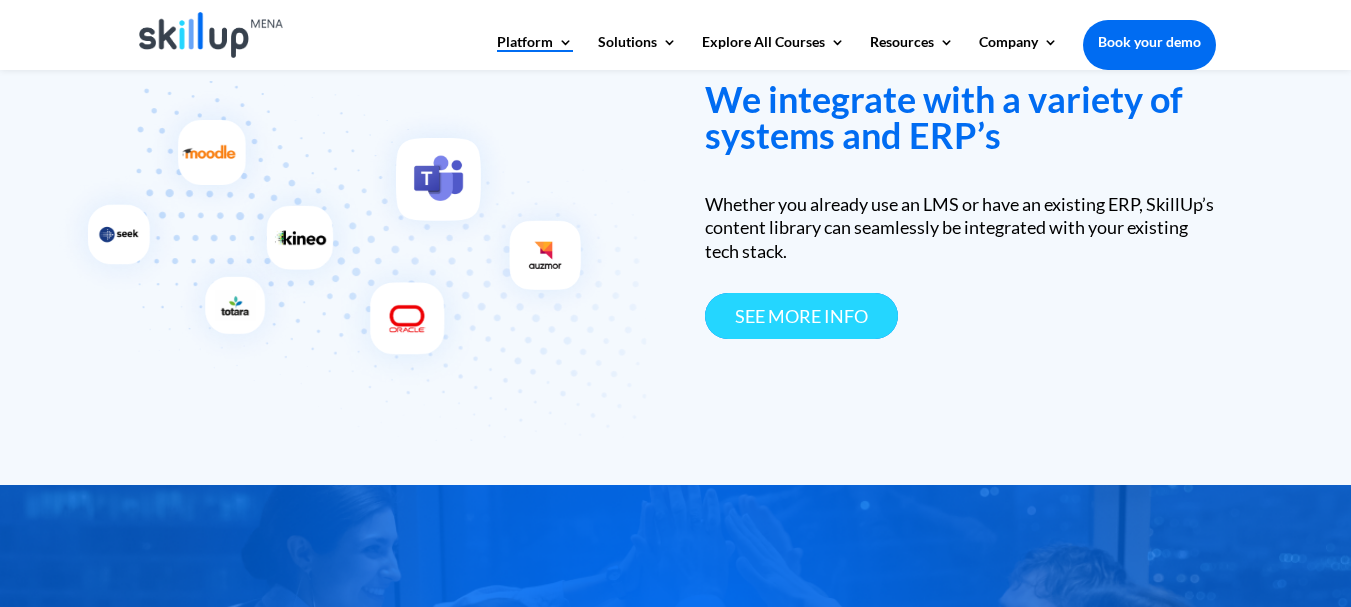 click on "see more info" at bounding box center [801, 316] 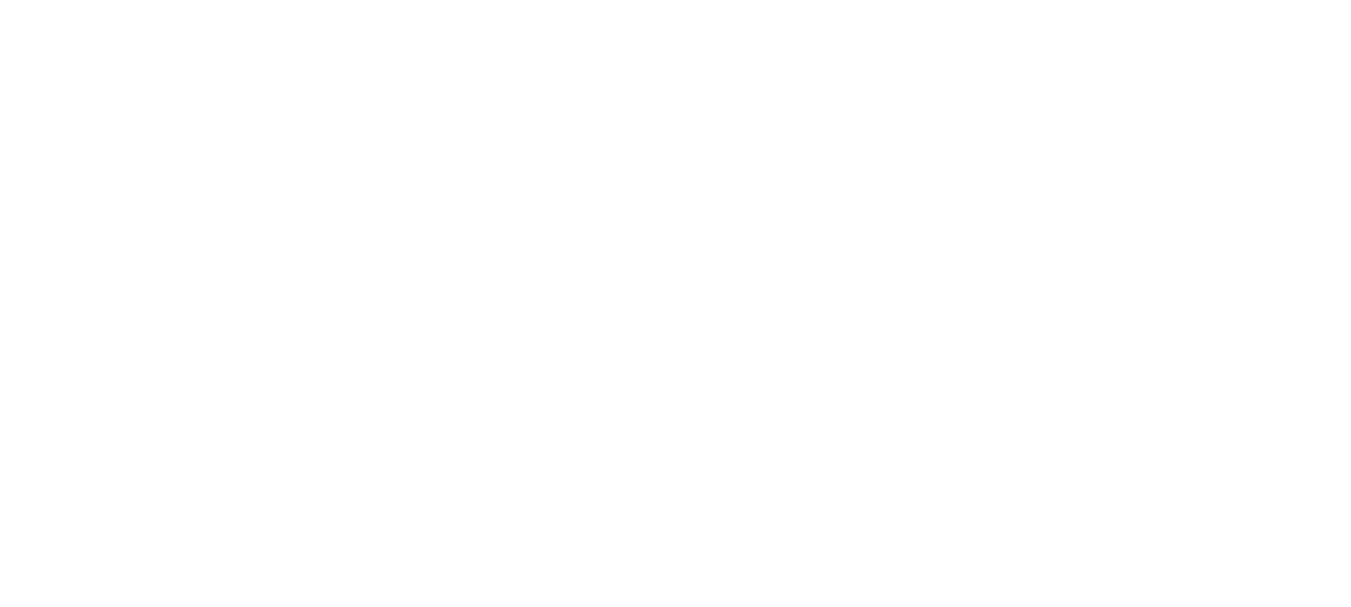 scroll, scrollTop: 0, scrollLeft: 0, axis: both 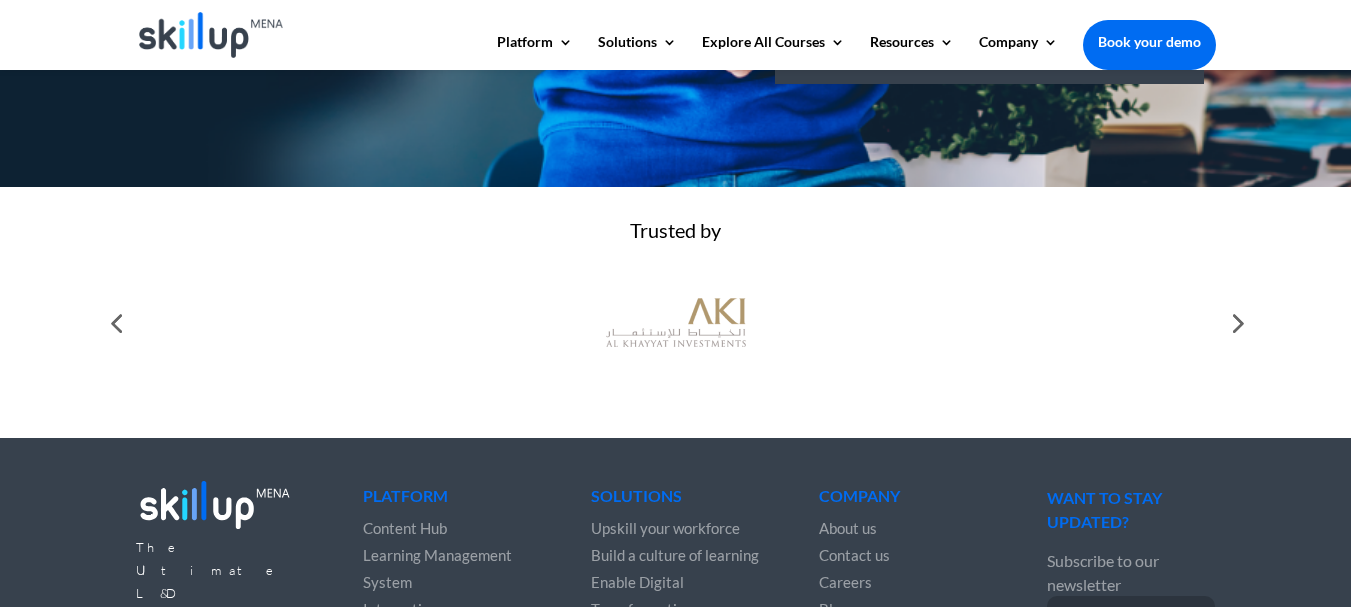 click at bounding box center (1236, 323) 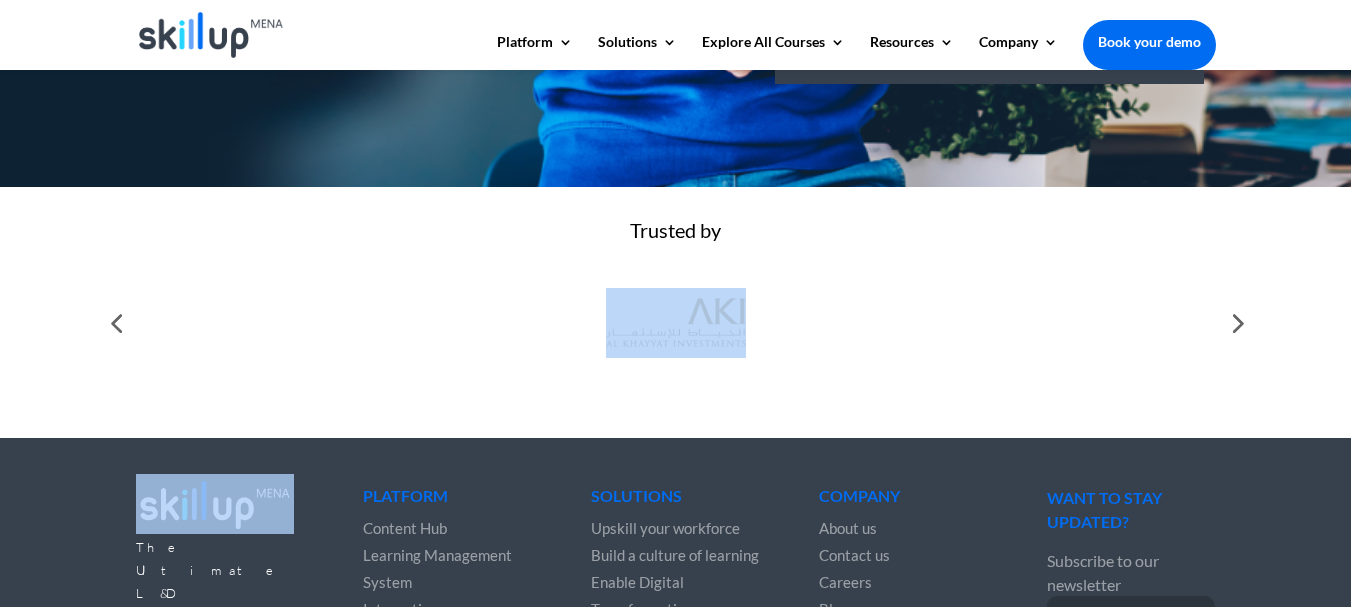 click at bounding box center [1236, 323] 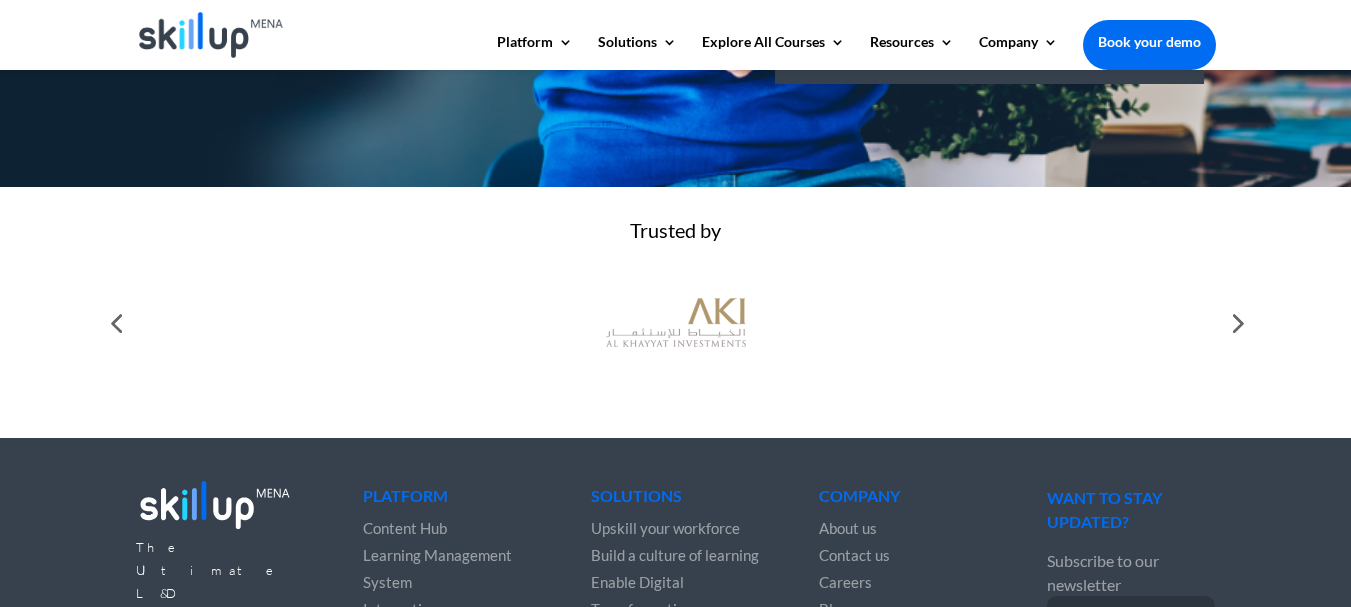 click at bounding box center [116, 323] 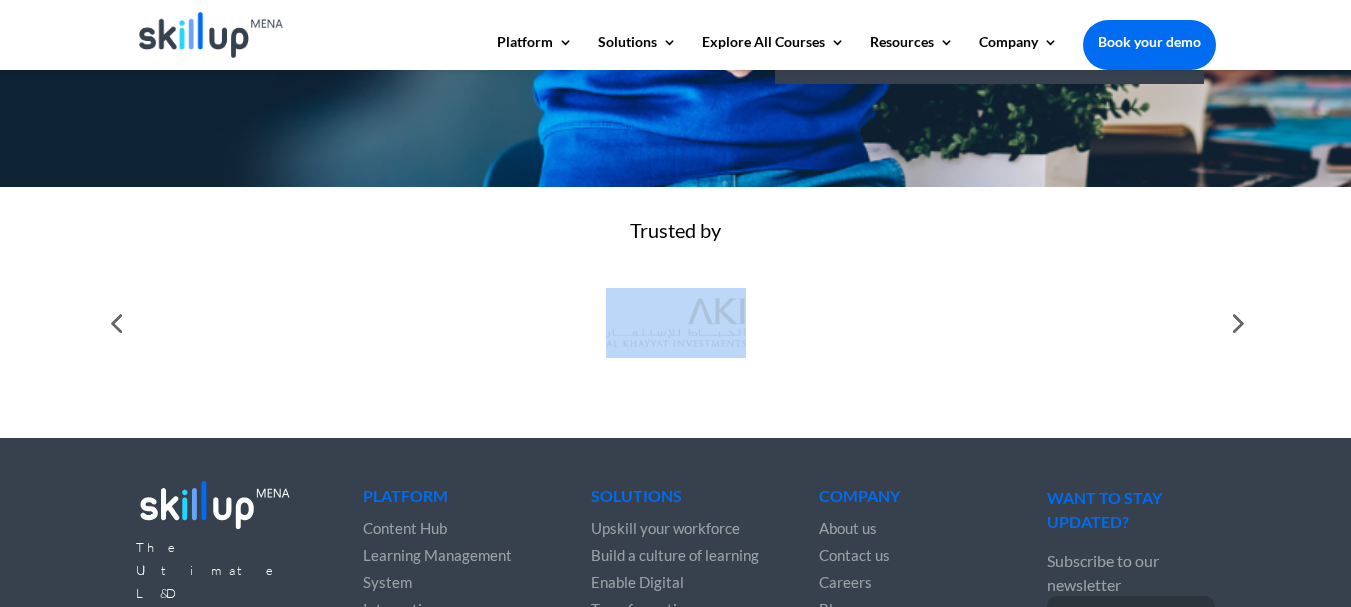 click at bounding box center (116, 323) 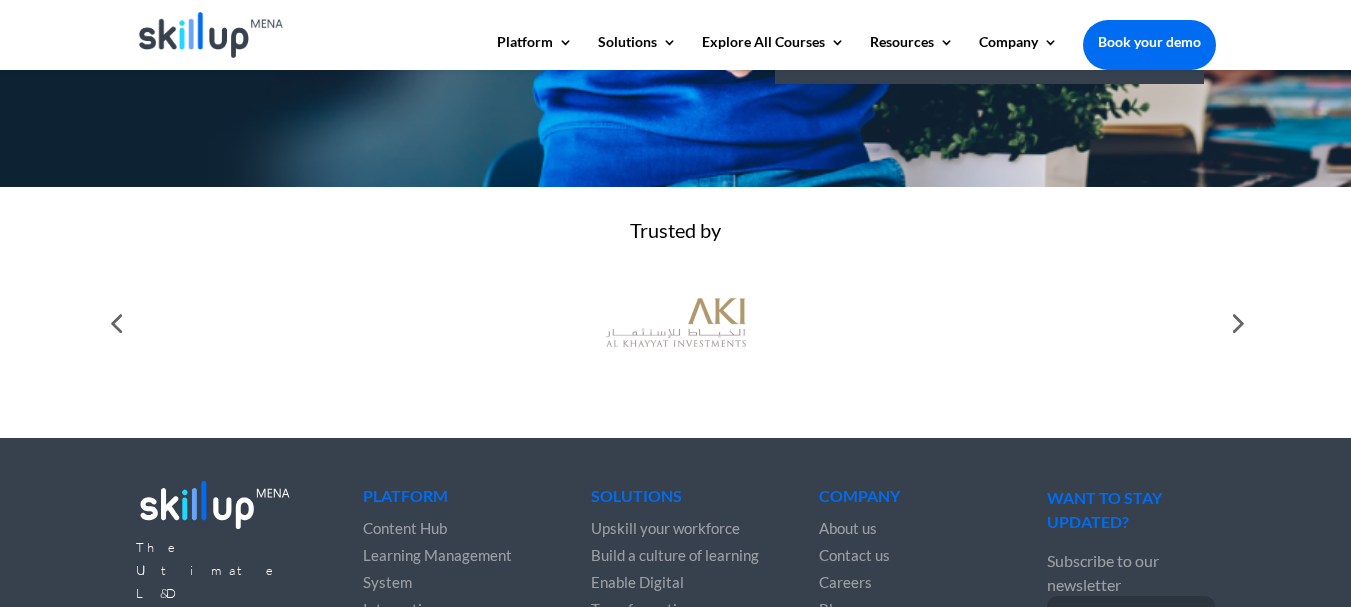 click at bounding box center [116, 323] 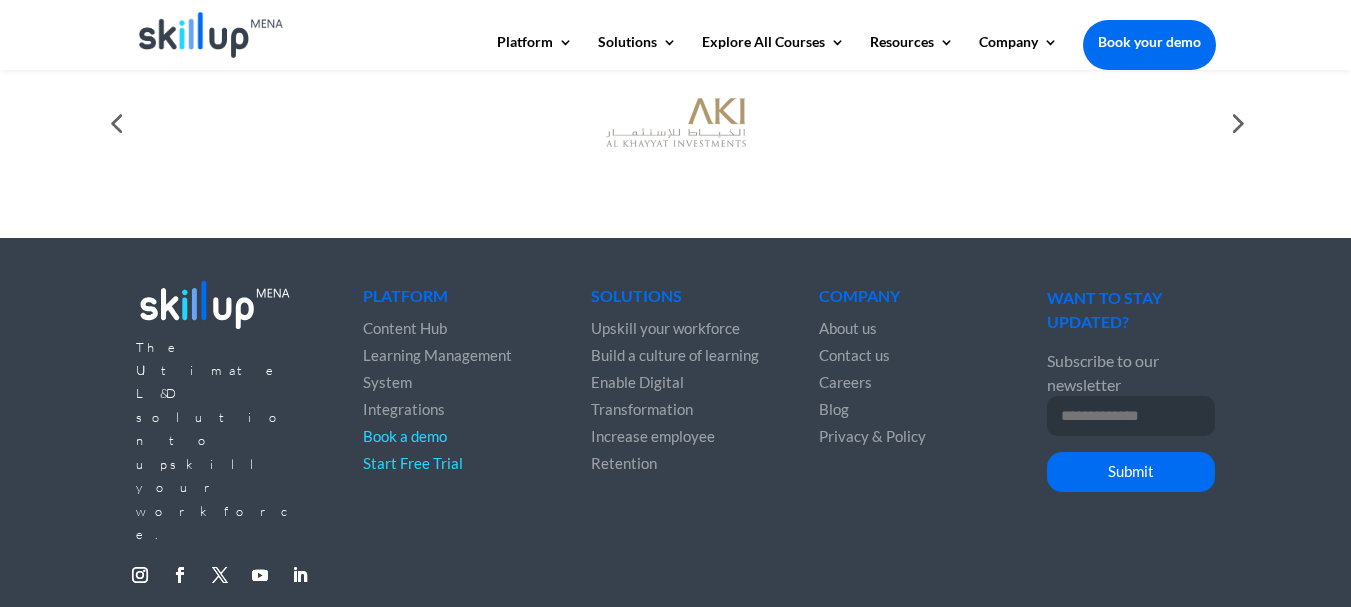 click on "Start Free Trial" at bounding box center [413, 463] 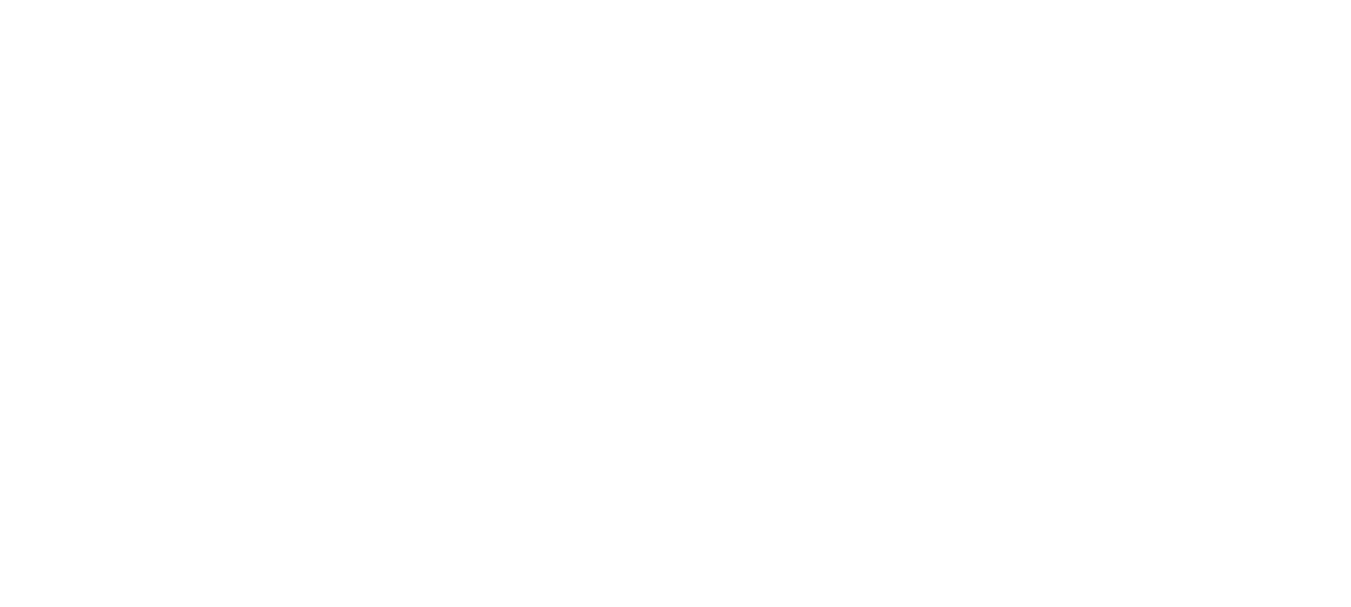 scroll, scrollTop: 0, scrollLeft: 0, axis: both 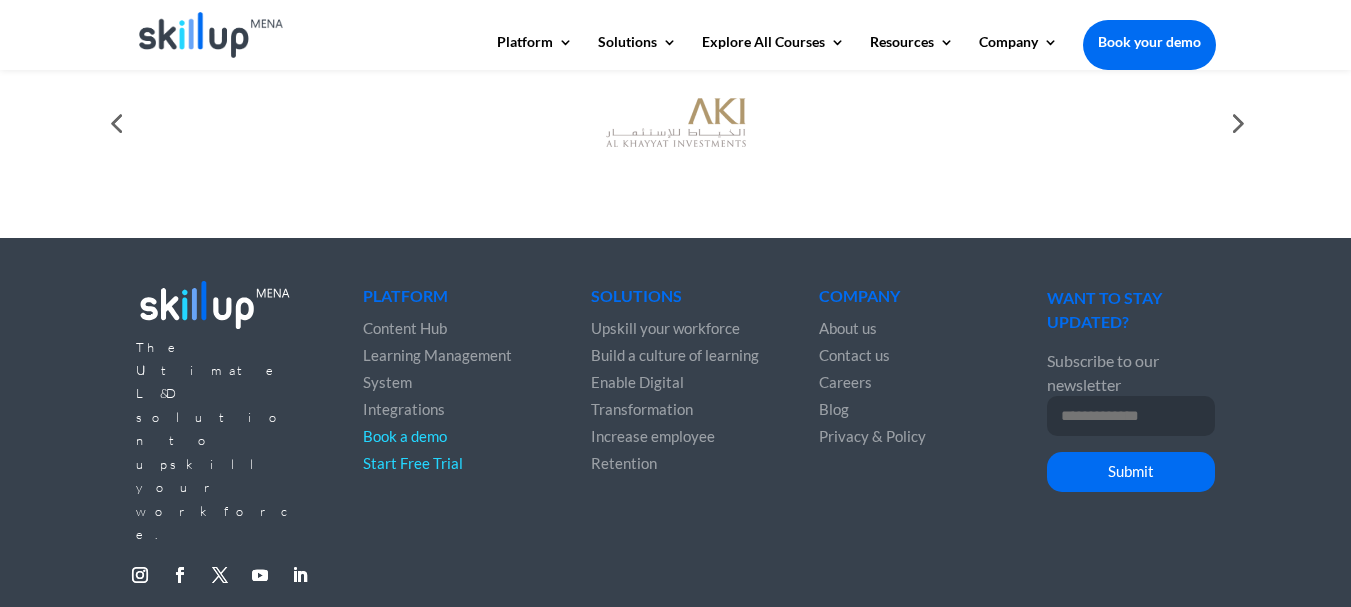 drag, startPoint x: 838, startPoint y: 414, endPoint x: 939, endPoint y: 198, distance: 238.44705 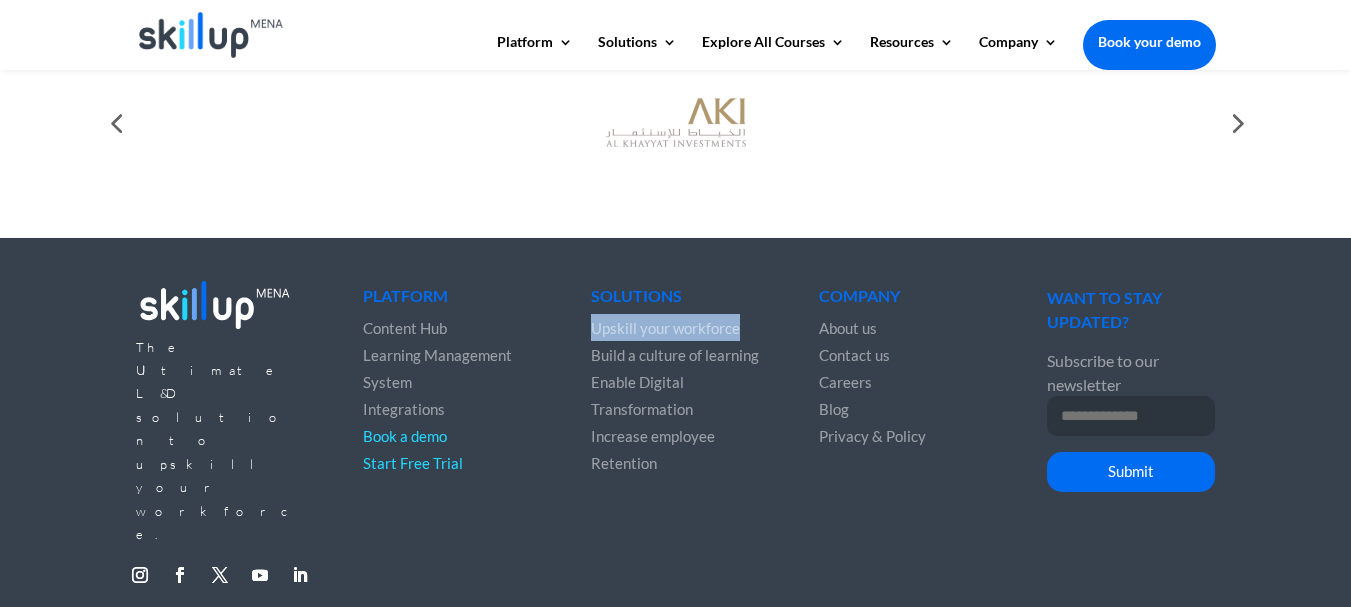 drag, startPoint x: 584, startPoint y: 338, endPoint x: 759, endPoint y: 337, distance: 175.00285 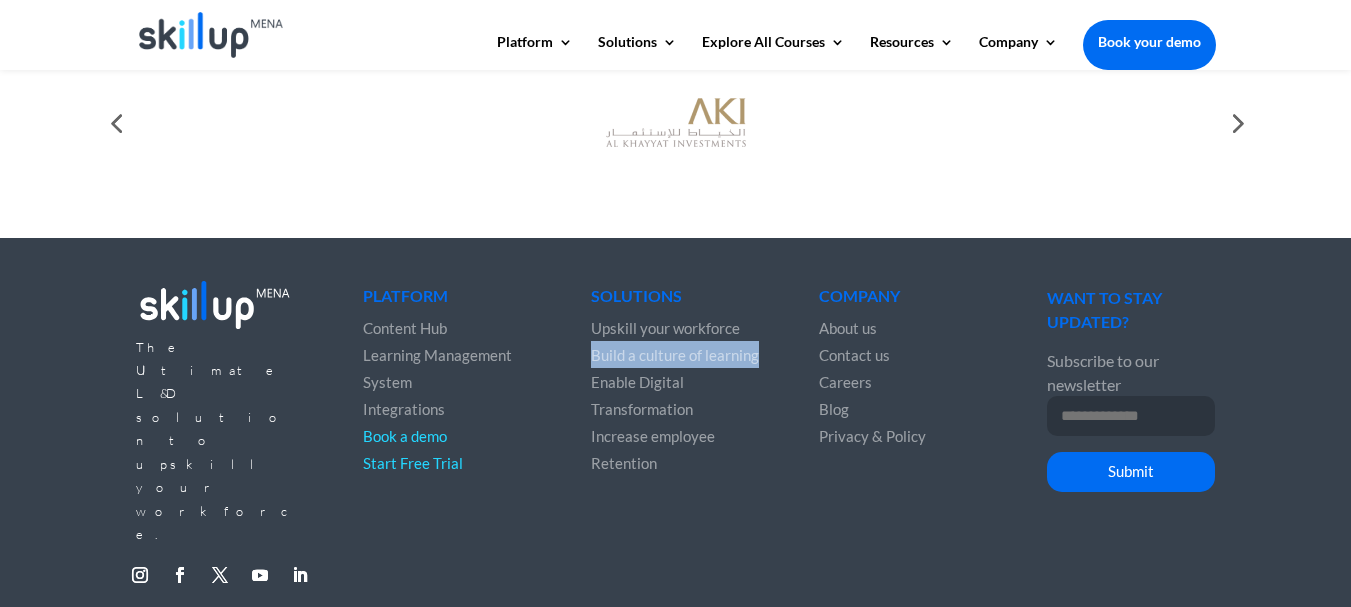drag, startPoint x: 783, startPoint y: 368, endPoint x: 588, endPoint y: 369, distance: 195.00256 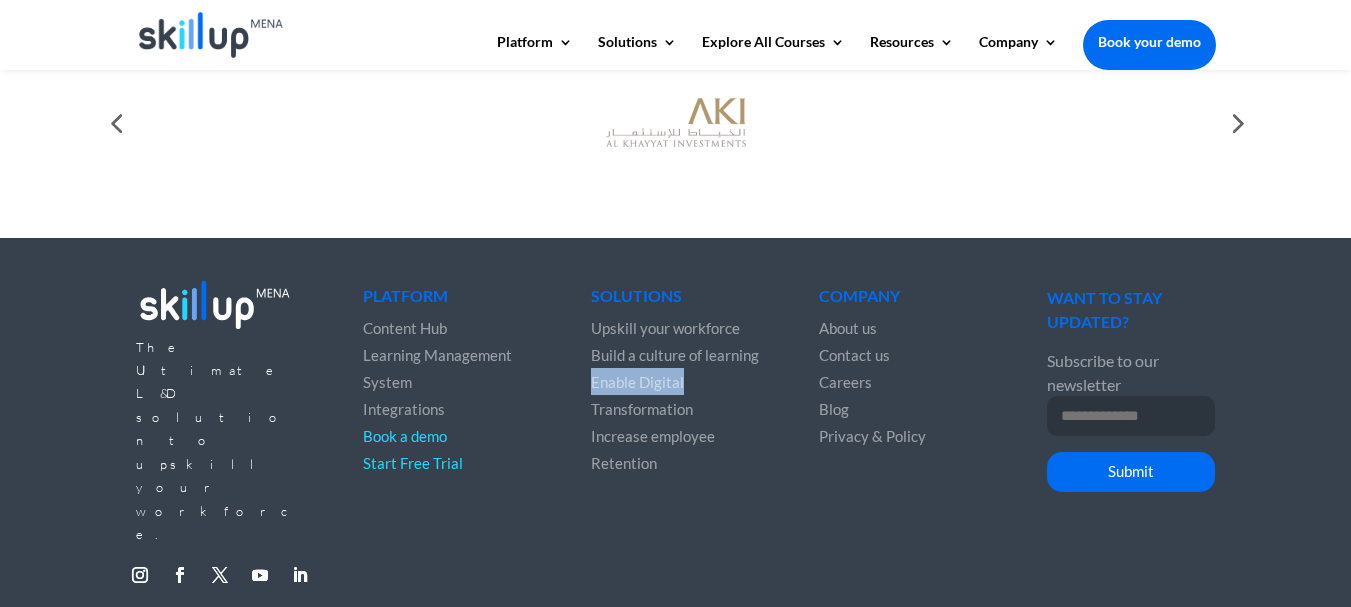 drag, startPoint x: 583, startPoint y: 397, endPoint x: 694, endPoint y: 395, distance: 111.01801 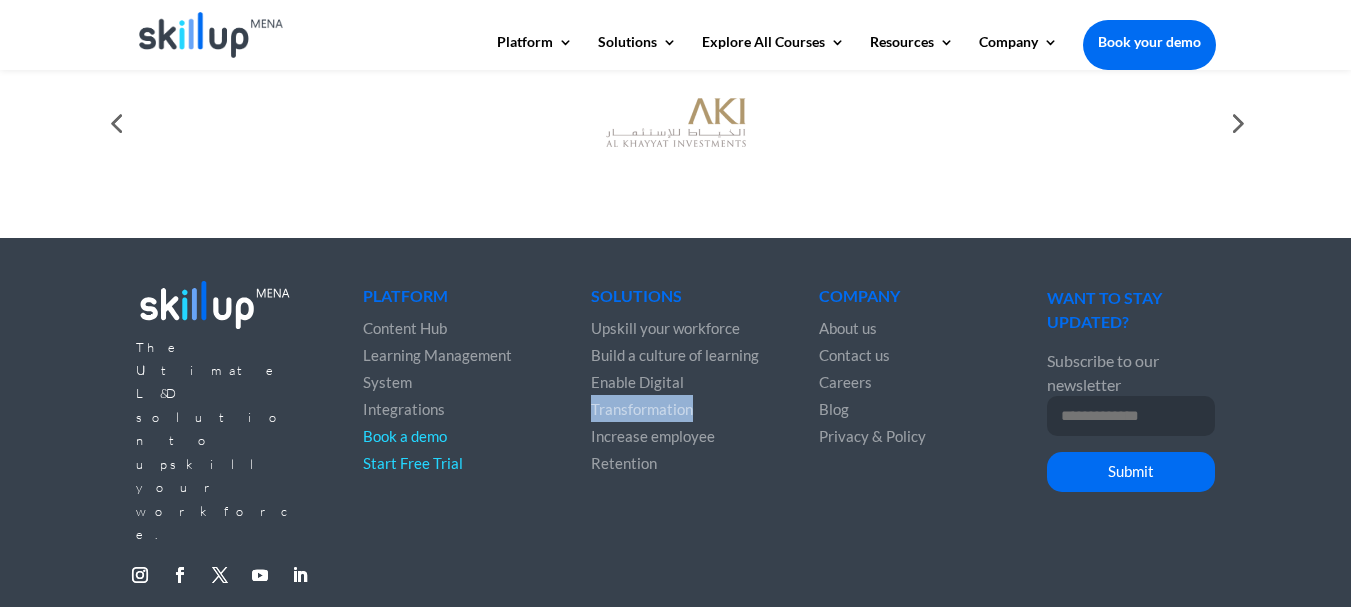drag, startPoint x: 719, startPoint y: 420, endPoint x: 568, endPoint y: 417, distance: 151.0298 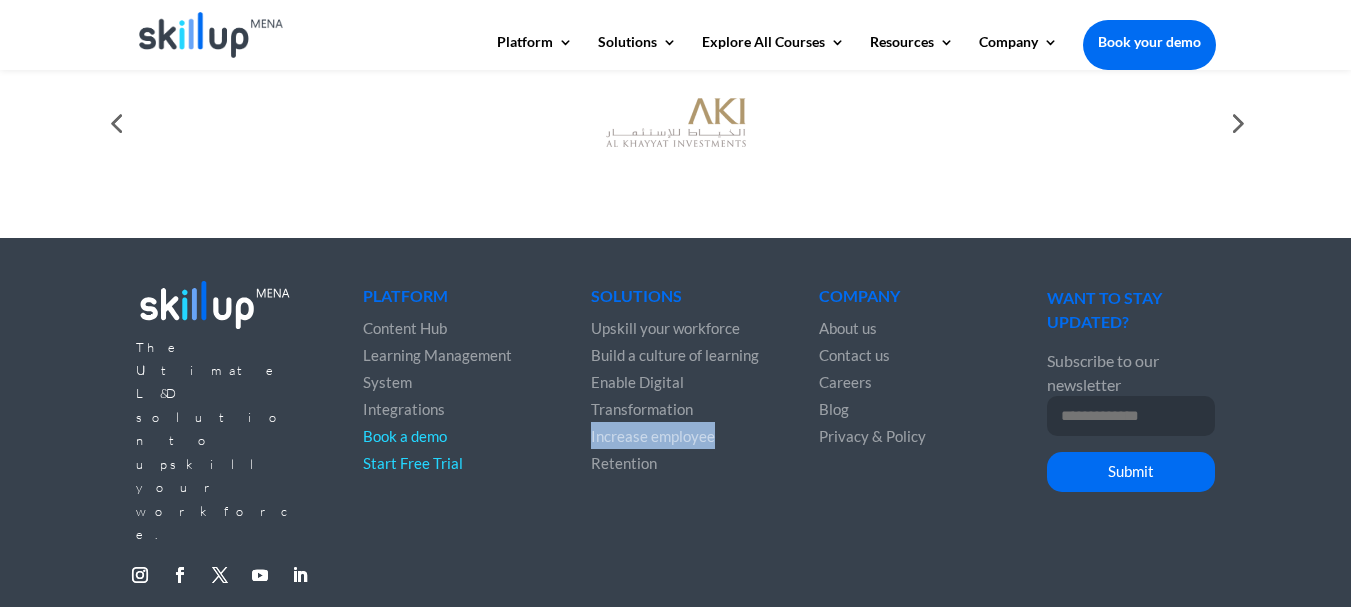 drag, startPoint x: 579, startPoint y: 445, endPoint x: 745, endPoint y: 451, distance: 166.1084 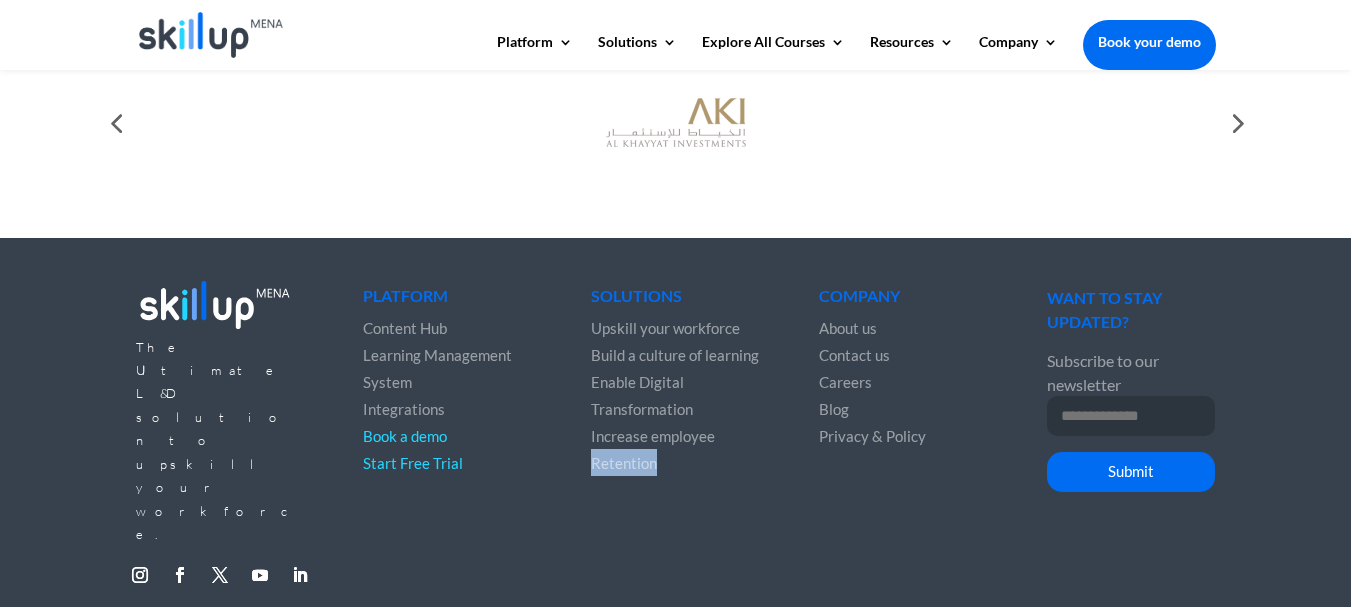 drag, startPoint x: 690, startPoint y: 475, endPoint x: 582, endPoint y: 467, distance: 108.29589 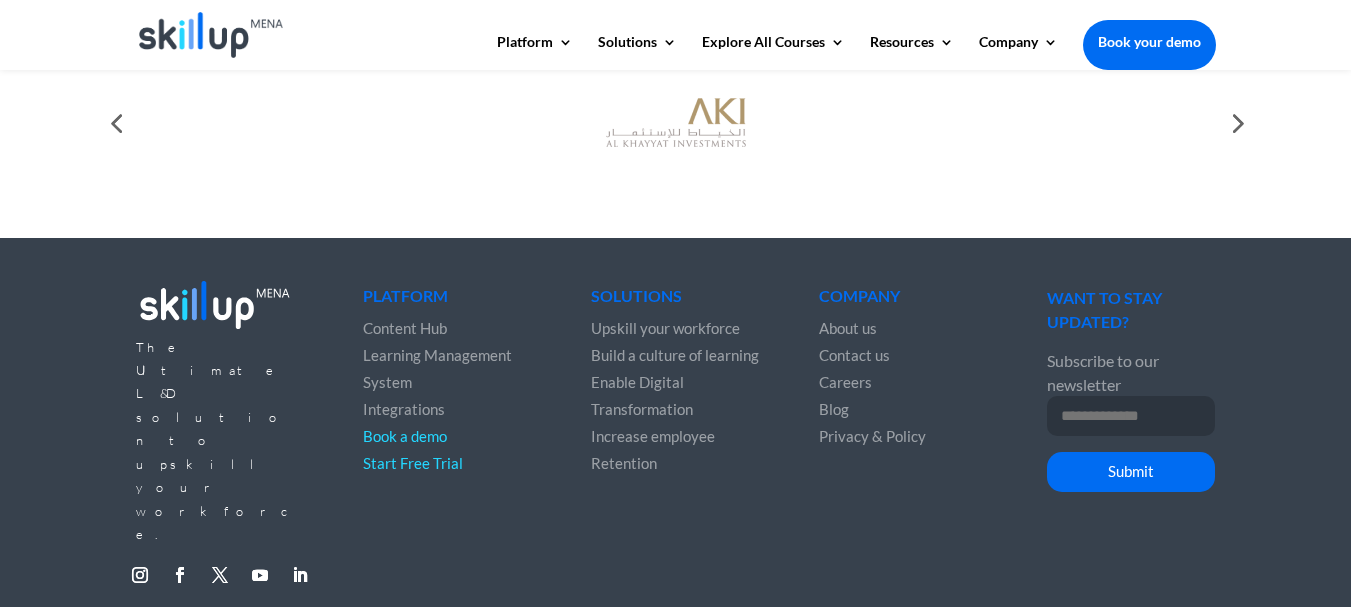 click on "The Ultimate L&D solution to upskill your workforce.
Follow Follow Follow Follow Follow
Platform Content Hub
Learning Management System
Integrations
Book a demo
Start Free Trial
Solutions Upskill your workforce
Build a culture of learning
Enable Digital Transformation
Increase employee Retention
Company About us
Contact us
Careers
Blog
Privacy & Policy
WANT TO STAY UPDATED?
Subscribe to our newsletter
Email Address *
Phone" at bounding box center (676, 437) 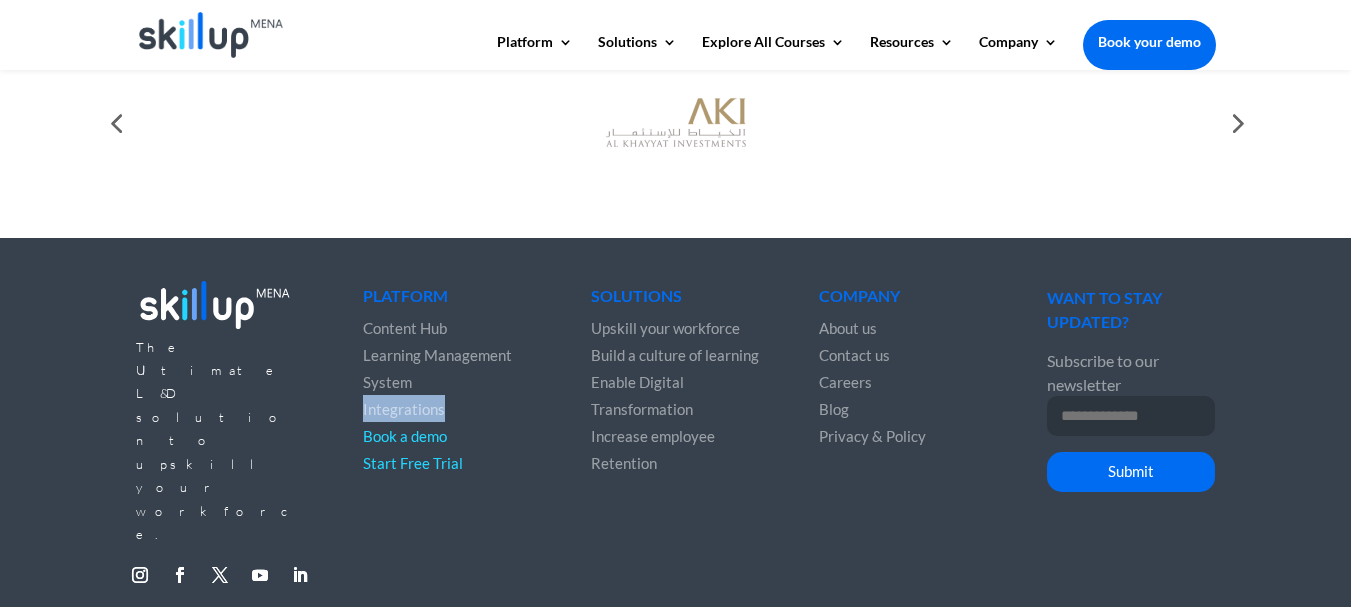 drag, startPoint x: 463, startPoint y: 427, endPoint x: 359, endPoint y: 419, distance: 104.307236 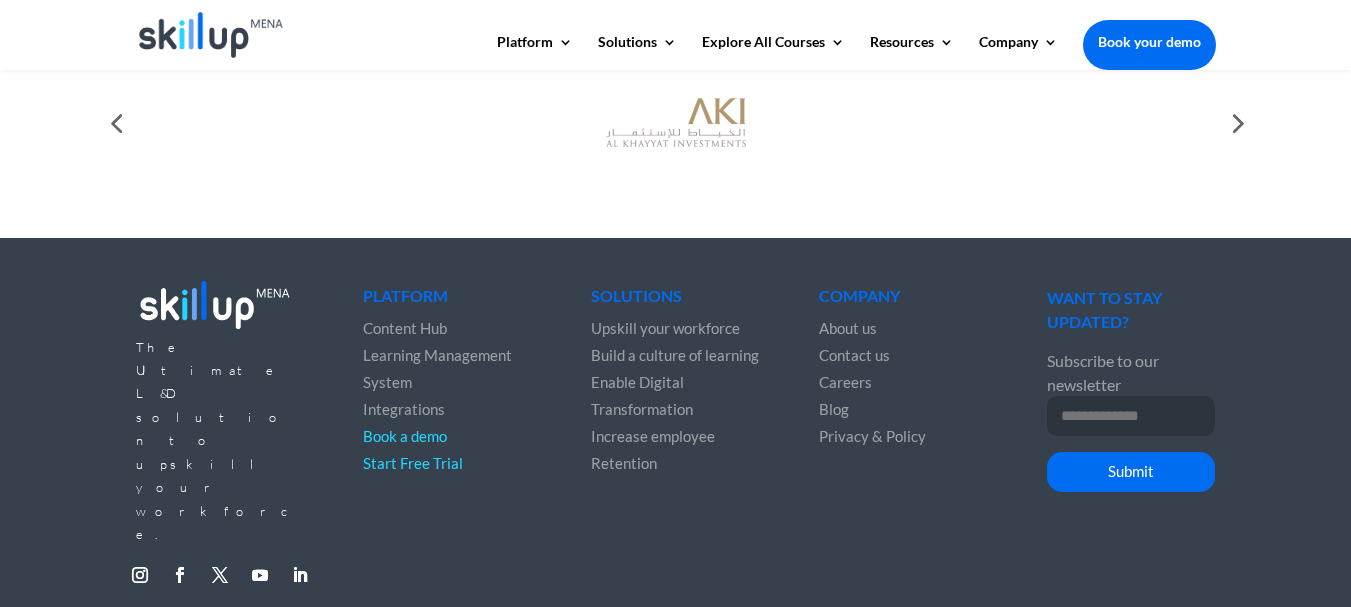 click on "The Ultimate L&D solution to upskill your workforce.
Follow Follow Follow Follow Follow
Platform Content Hub
Learning Management System
Integrations
Book a demo
Start Free Trial
Solutions Upskill your workforce
Build a culture of learning
Enable Digital Transformation
Increase employee Retention
Company About us
Contact us
Careers
Blog
Privacy & Policy
WANT TO STAY UPDATED?
Subscribe to our newsletter
Email Address *
Phone" at bounding box center (676, 437) 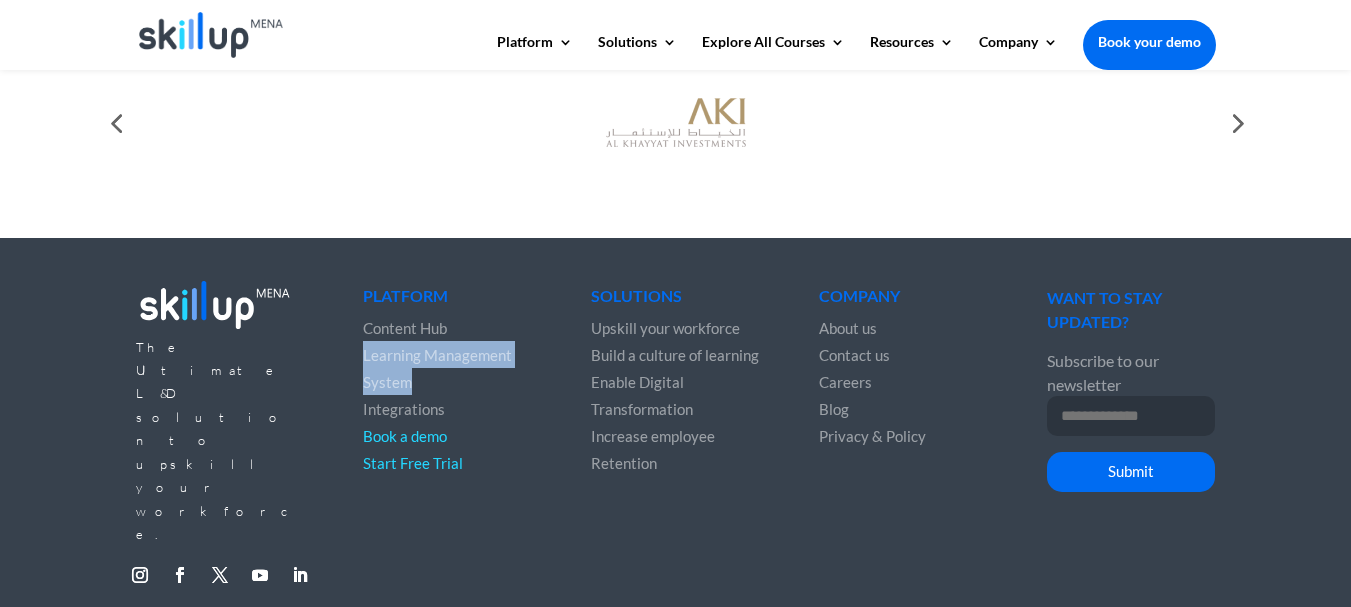 drag, startPoint x: 445, startPoint y: 393, endPoint x: 358, endPoint y: 369, distance: 90.24966 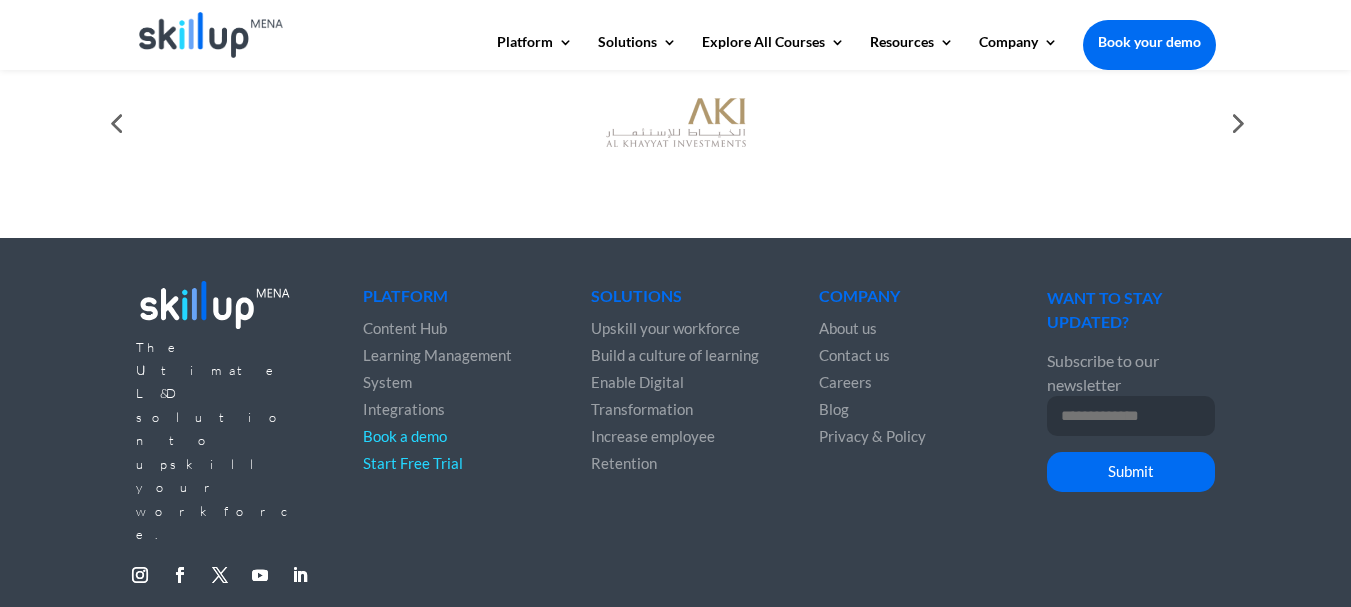 click at bounding box center (676, 152) 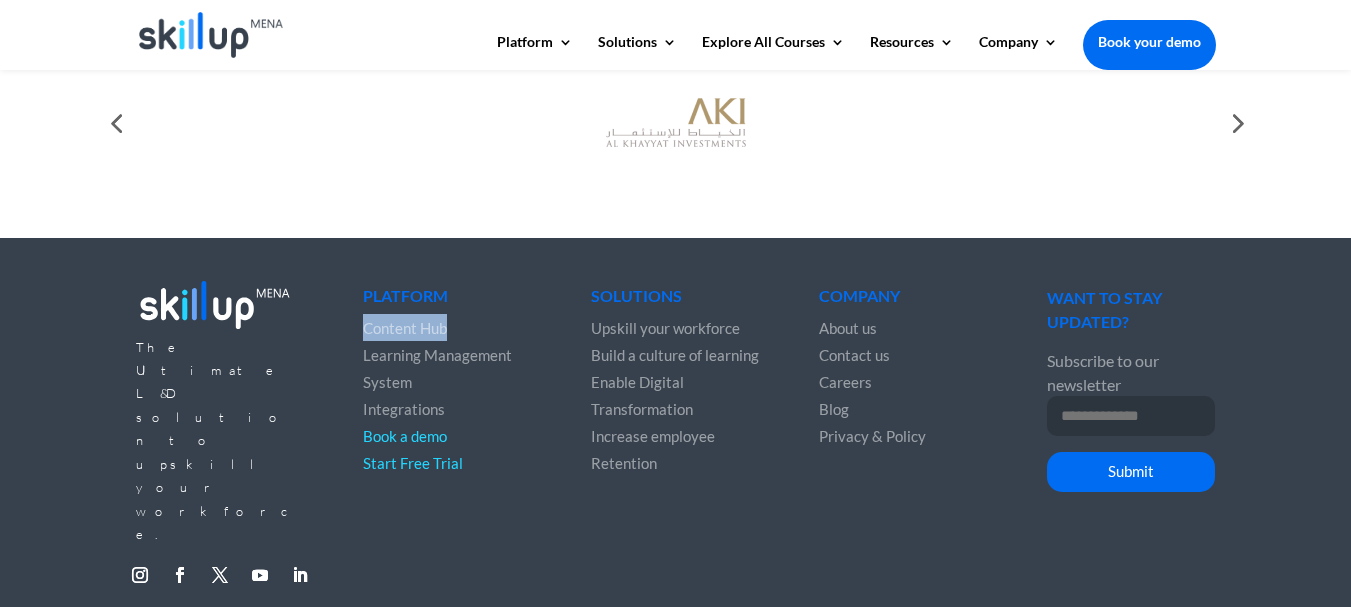 drag, startPoint x: 443, startPoint y: 337, endPoint x: 363, endPoint y: 340, distance: 80.05623 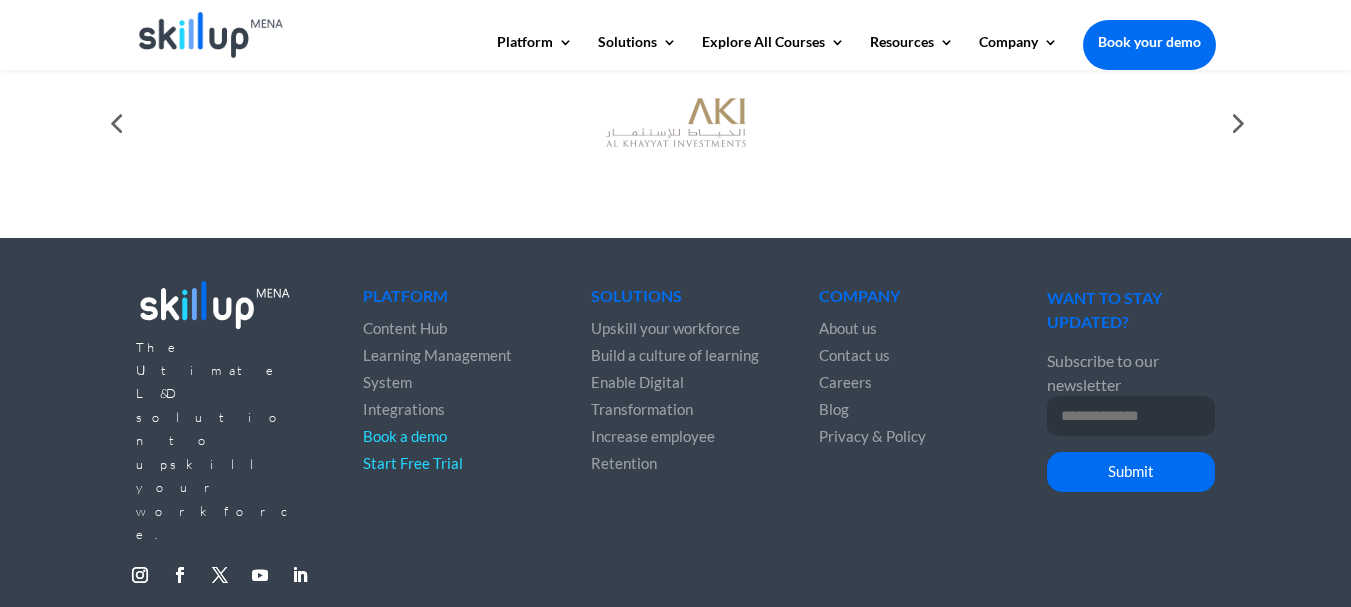 click at bounding box center (676, 152) 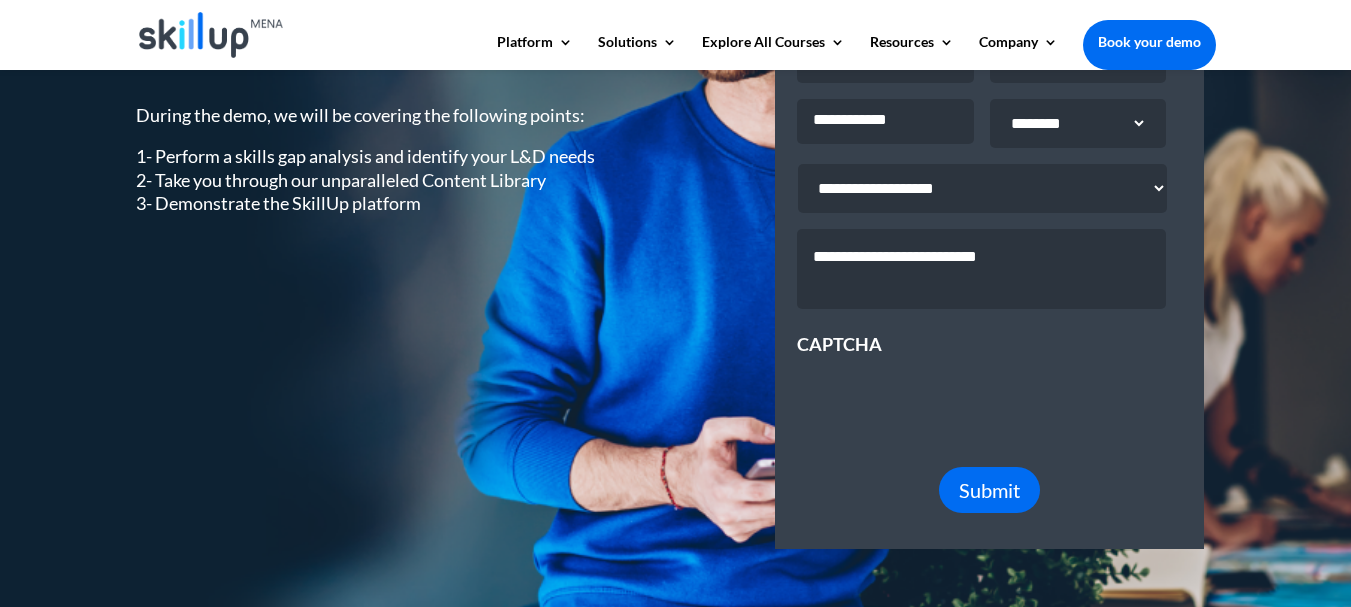 scroll, scrollTop: 300, scrollLeft: 0, axis: vertical 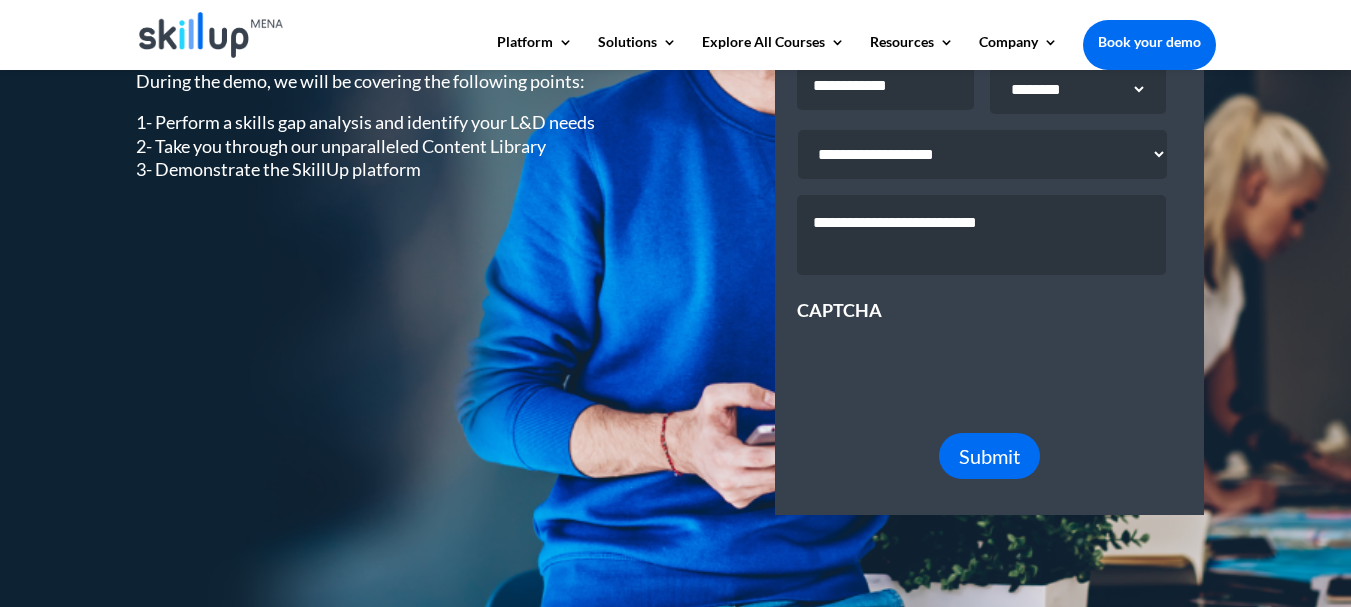 click on "Message *" at bounding box center [981, 235] 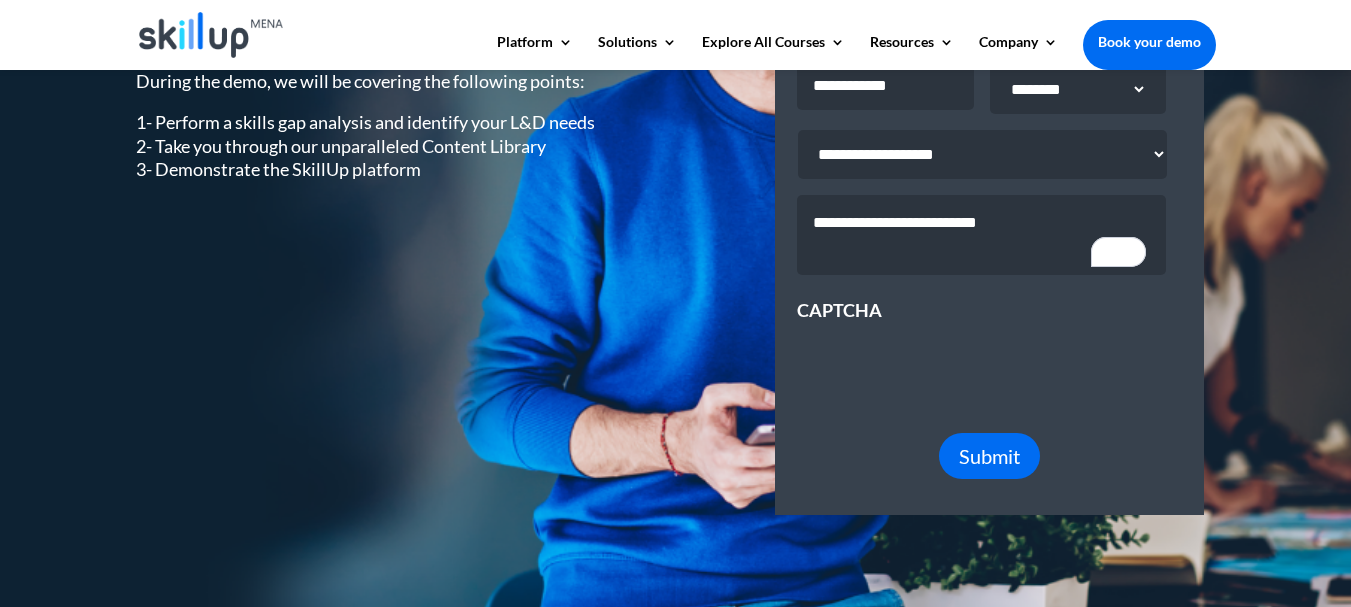 click on "Submit" at bounding box center (989, 453) 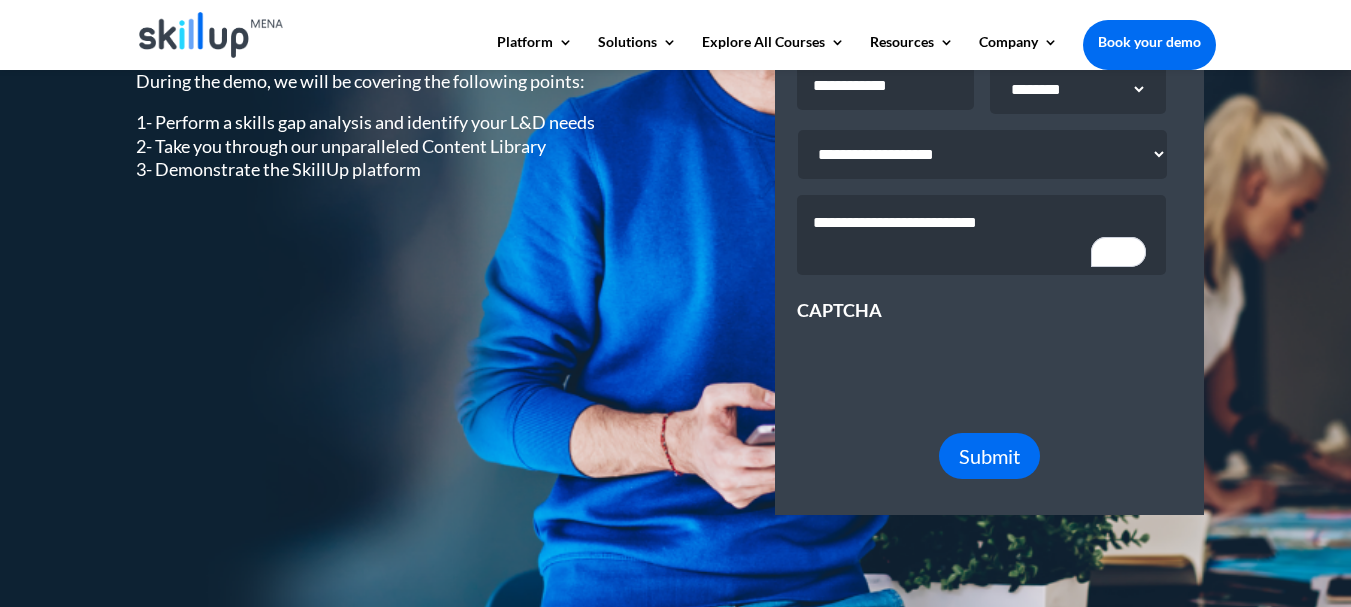 click on "UPSKILL YOUR TEAMS WITH SKILLUP’S END-TO-END L&D SOLUTION
During the demo, we will be covering the following points:
1- Perform a skills gap analysis and identify your L&D needs
2- Take you through our unparalleled Content Library
3- Demonstrate the SkillUp platform
Book your demo now
Name *
First
Last
Email *" at bounding box center [676, 193] 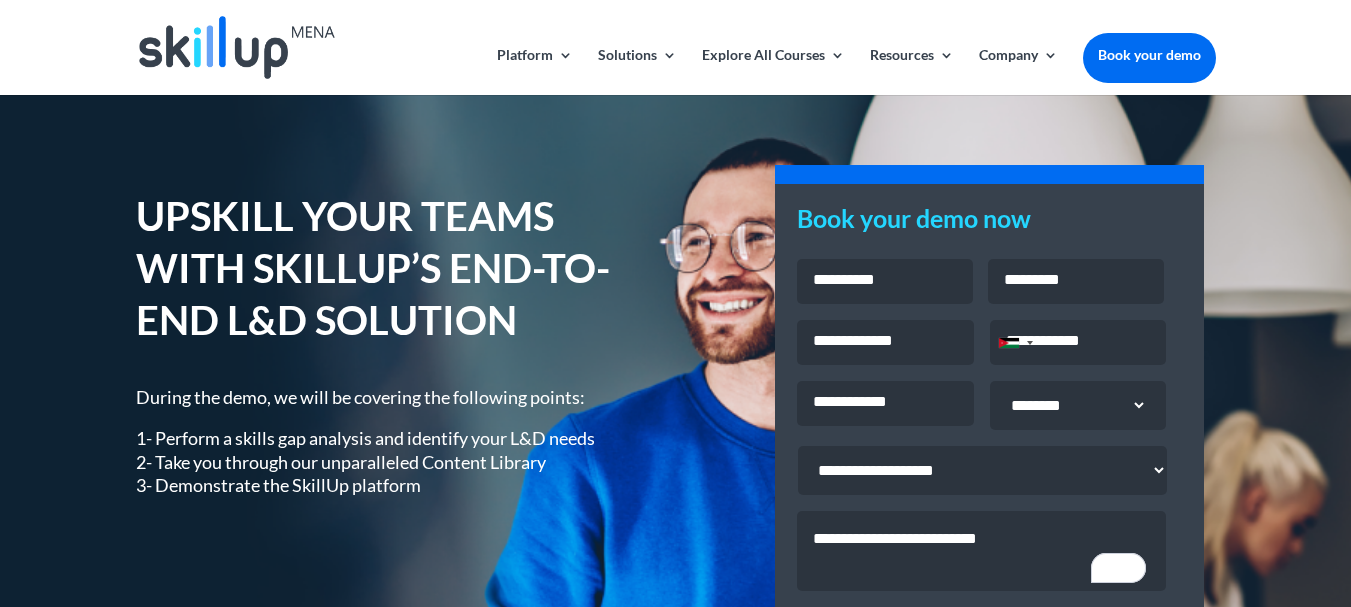 scroll, scrollTop: 0, scrollLeft: 0, axis: both 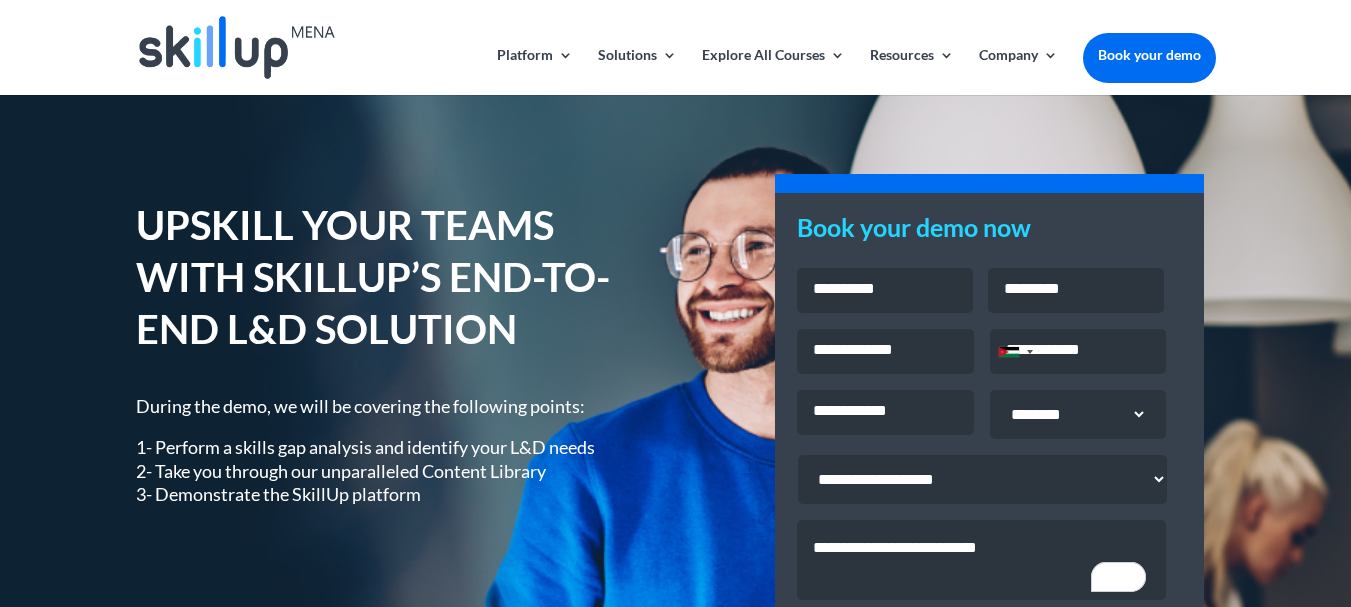 click on "UPSKILL YOUR TEAMS WITH SKILLUP’S END-TO-END L&D SOLUTION
During the demo, we will be covering the following points:
1- Perform a skills gap analysis and identify your L&D needs
2- Take you through our unparalleled Content Library
3- Demonstrate the SkillUp platform
Book your demo now
Name *
First
Last
Email *" at bounding box center [676, 518] 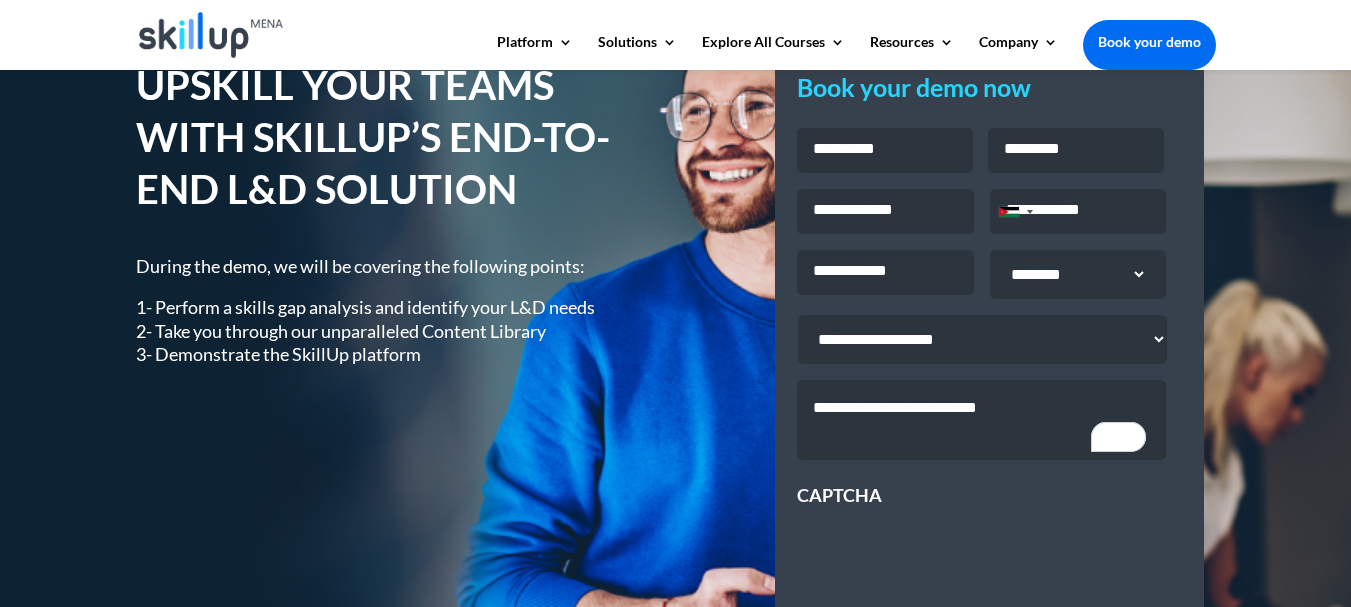 scroll, scrollTop: 0, scrollLeft: 0, axis: both 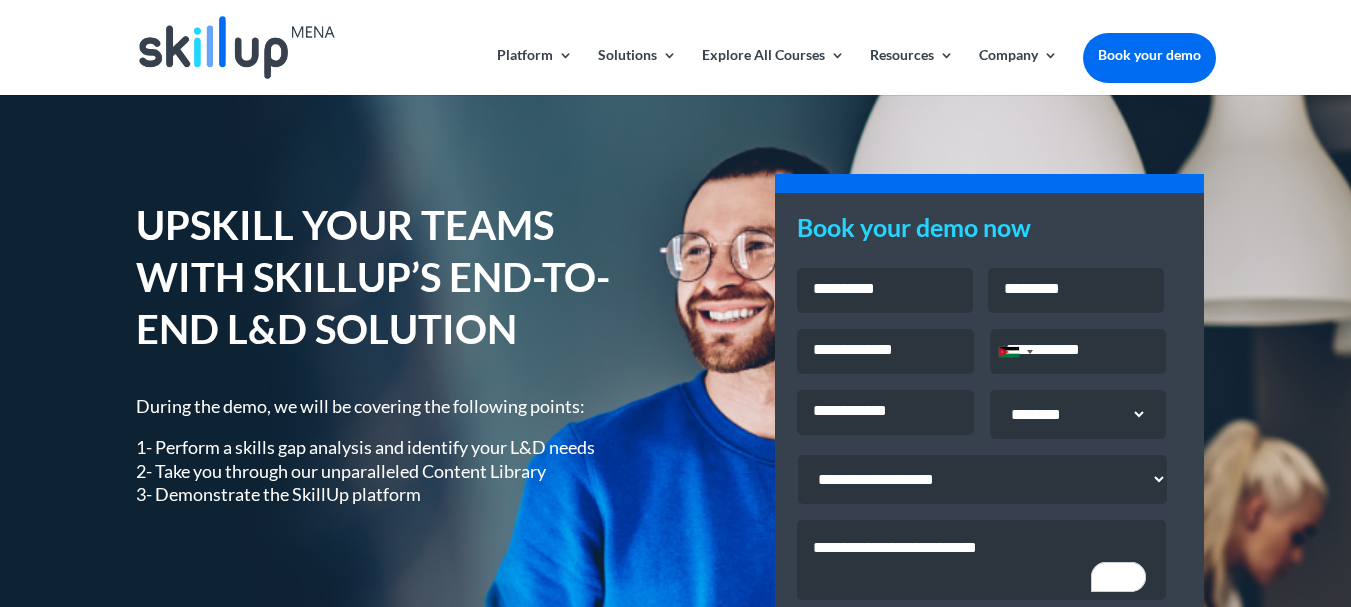 click at bounding box center [237, 47] 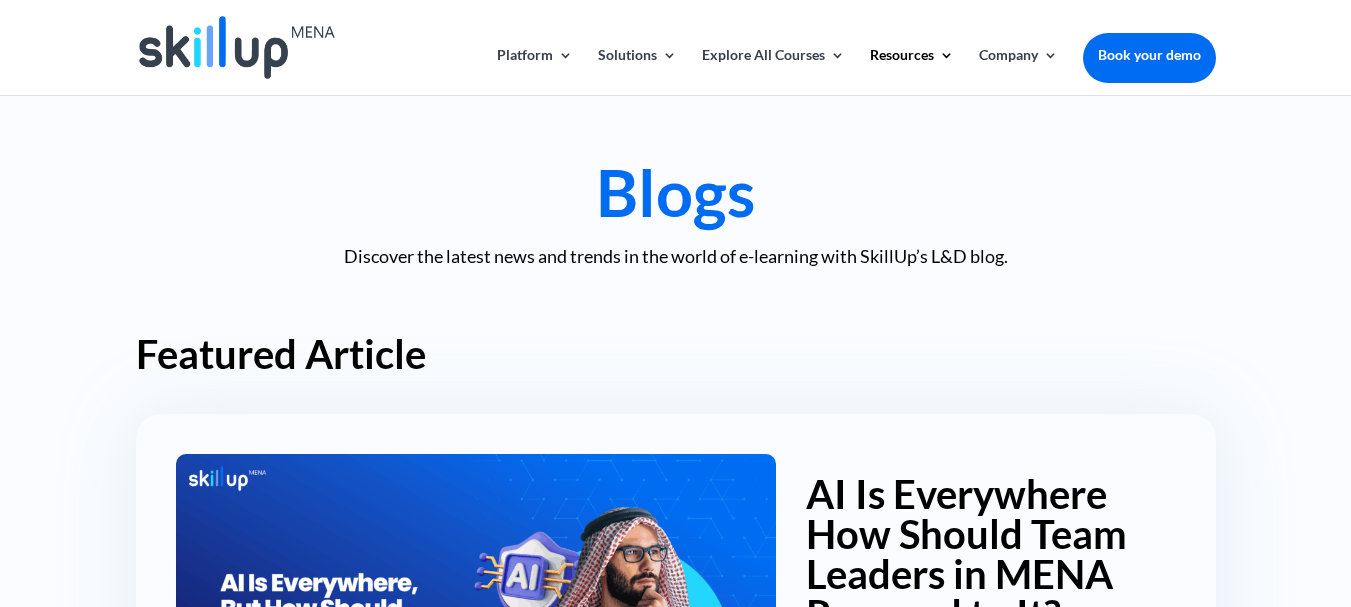 scroll, scrollTop: 0, scrollLeft: 0, axis: both 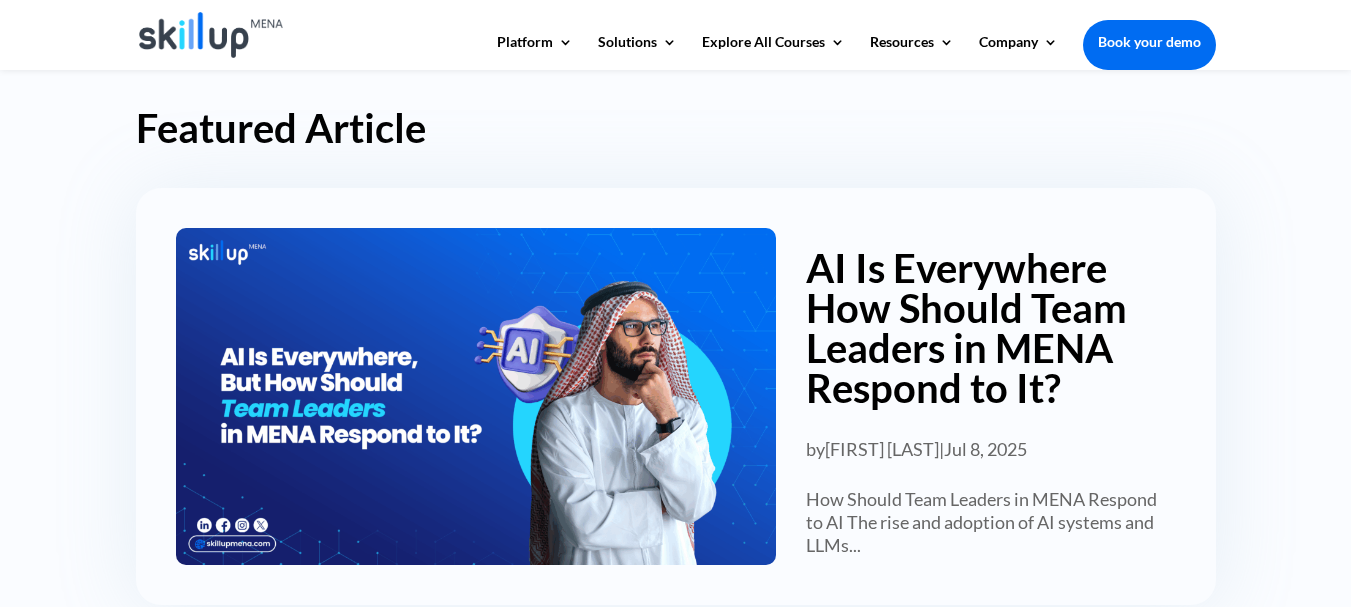 click on "Blogs
Discover the latest news and trends in the world of e-learning with SkillUp’s L&D blog.
Featured Article
AI Is Everywhere How Should Team Leaders in MENA Respond to It?
by  Zainab Hassan  |  Jul 8, 2025 How Should Team Leaders in MENA Respond to AI The rise and adoption of AI systems and LLMs...
Recent Articles
AI Is Everywhere How Should Team Leaders in MENA Respond to It?
Jul 8, 2025  |  ,
|" at bounding box center [675, 1007] 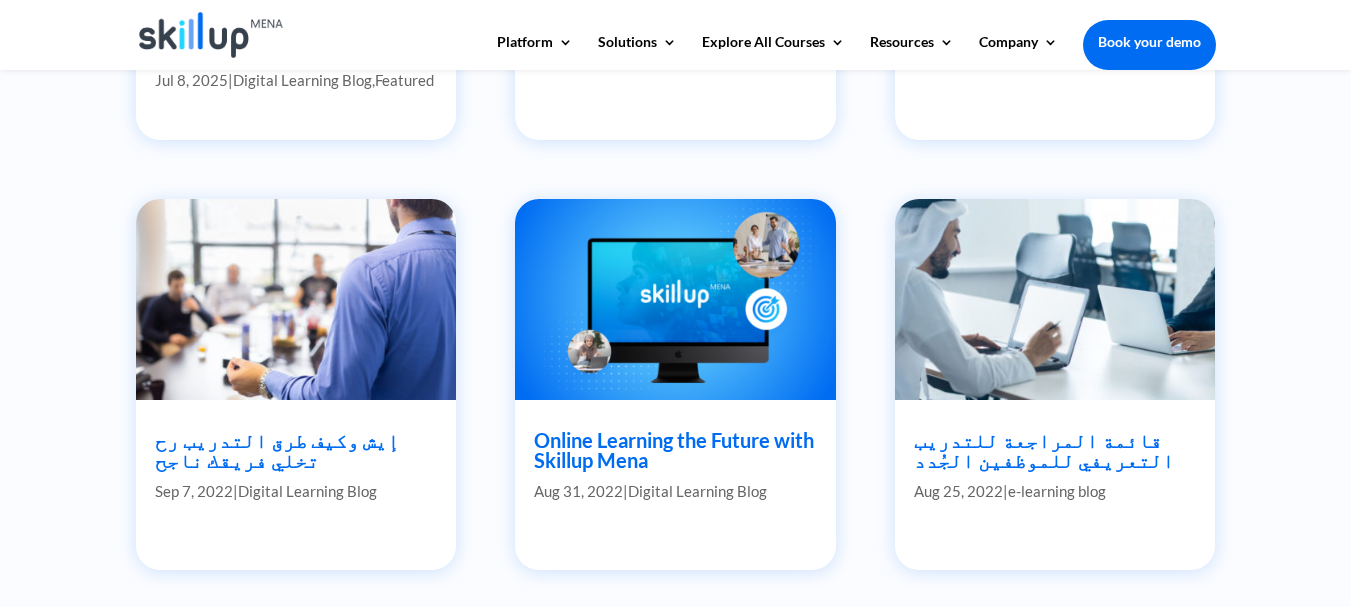 scroll, scrollTop: 1300, scrollLeft: 0, axis: vertical 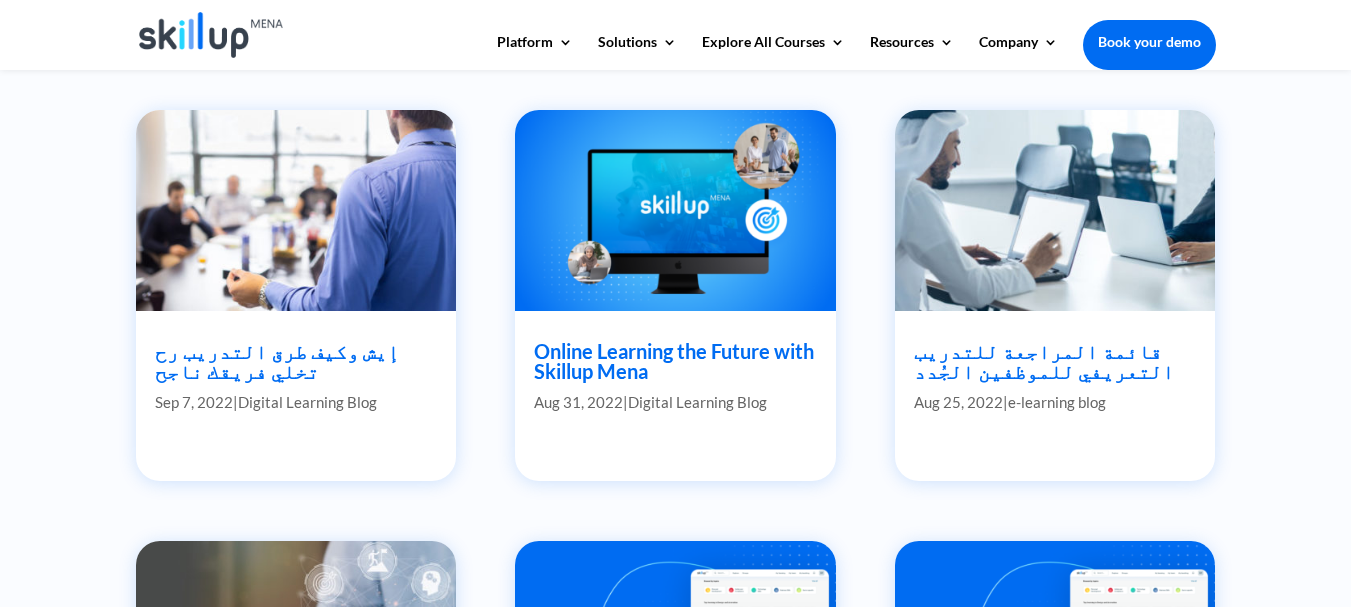 click on "إيش وكيف طرق التدريب رح تخلي فريقك ناجح" at bounding box center (277, 361) 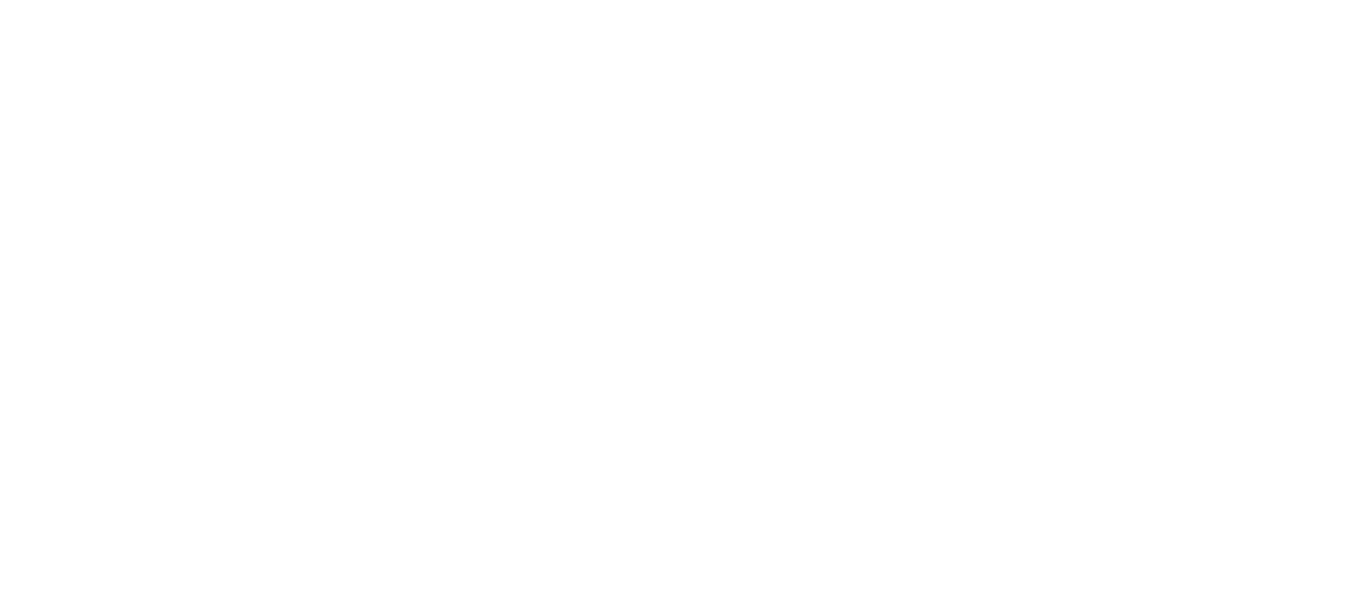 scroll, scrollTop: 0, scrollLeft: 0, axis: both 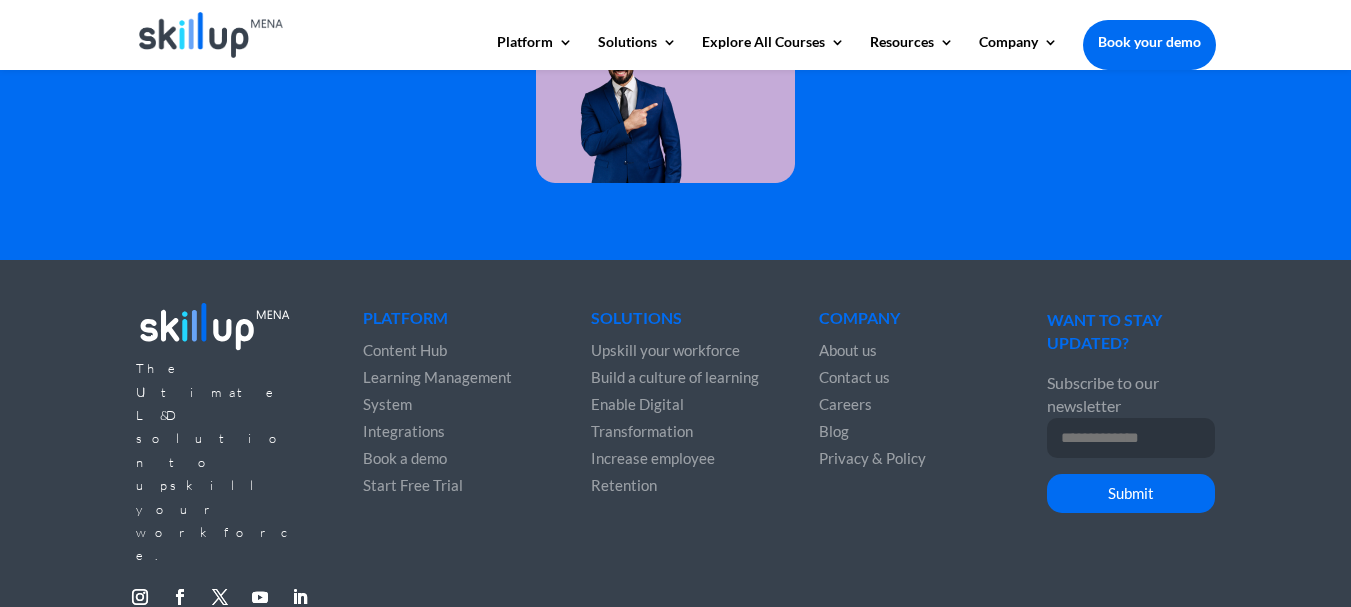 click on "Explore our platform" at bounding box center [675, 54] 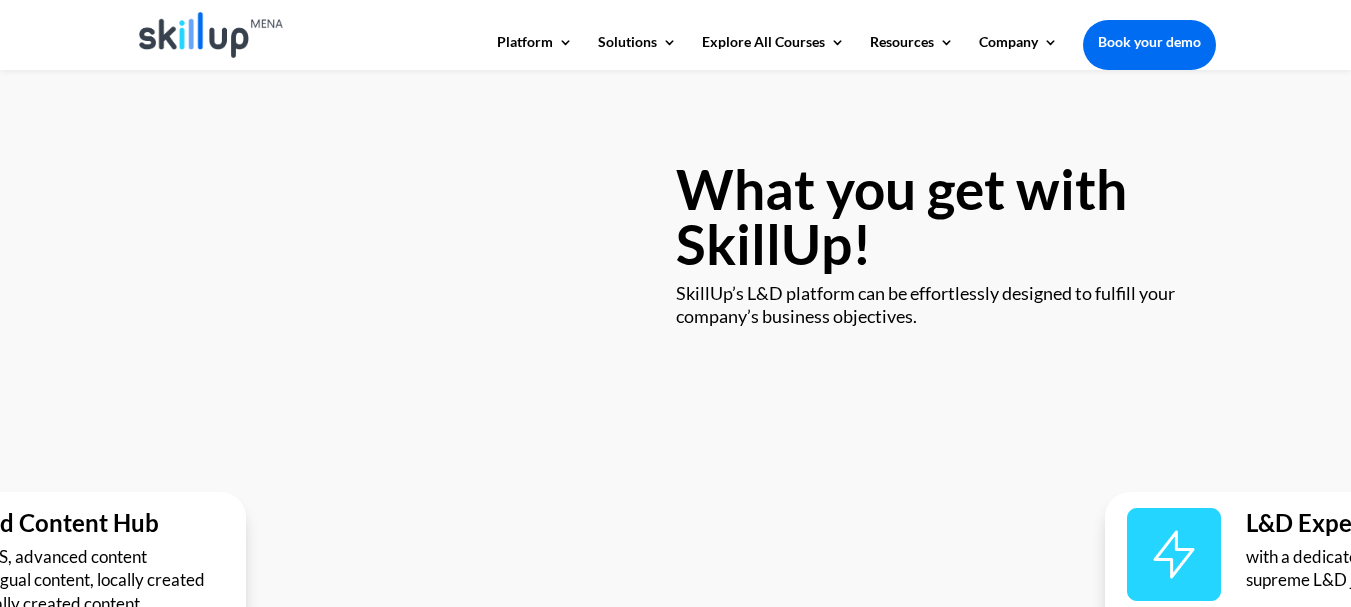 scroll, scrollTop: 0, scrollLeft: 0, axis: both 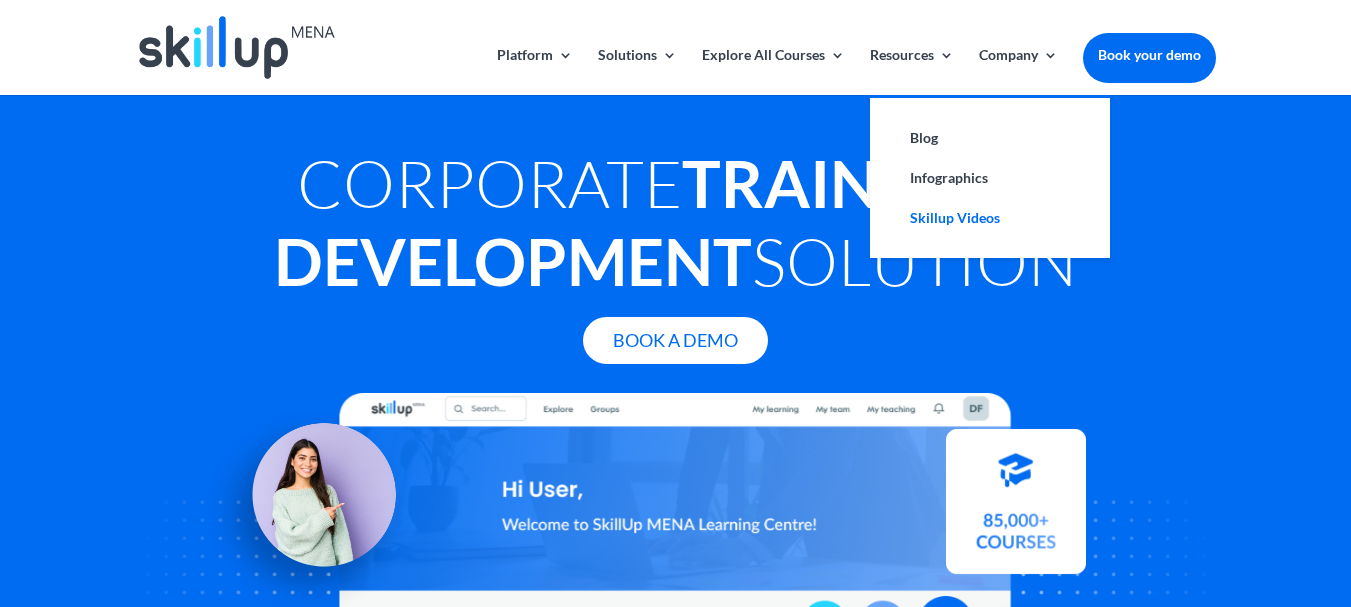 click on "Skillup Videos" at bounding box center (990, 218) 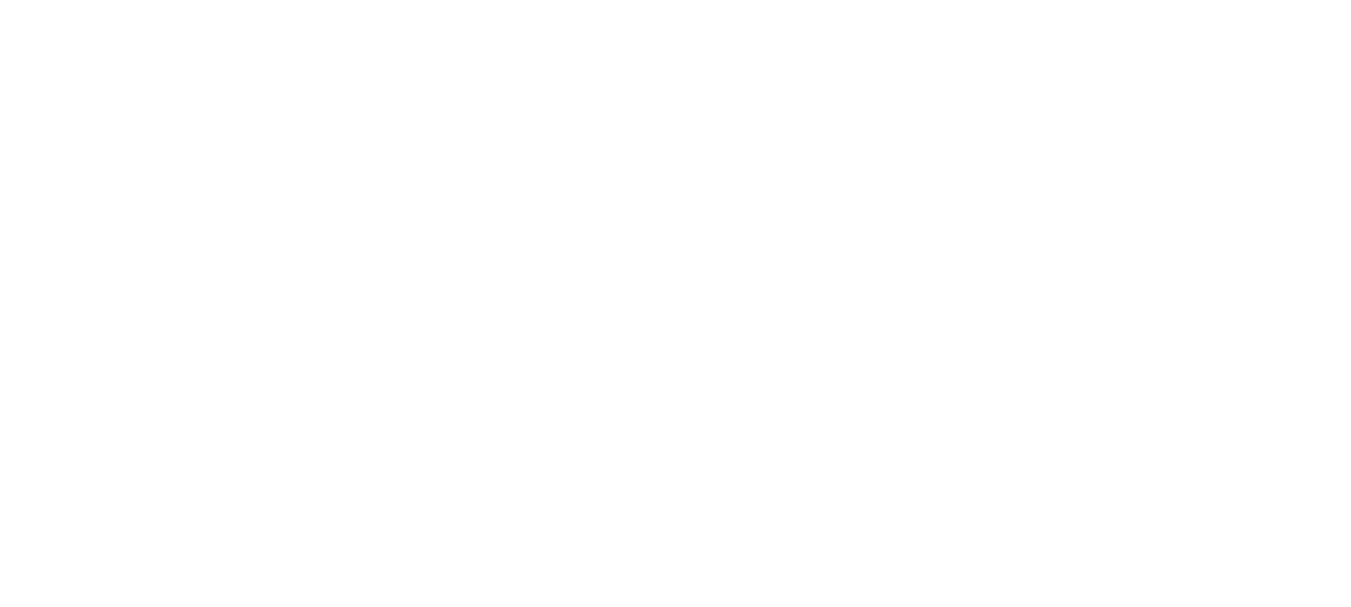 scroll, scrollTop: 0, scrollLeft: 0, axis: both 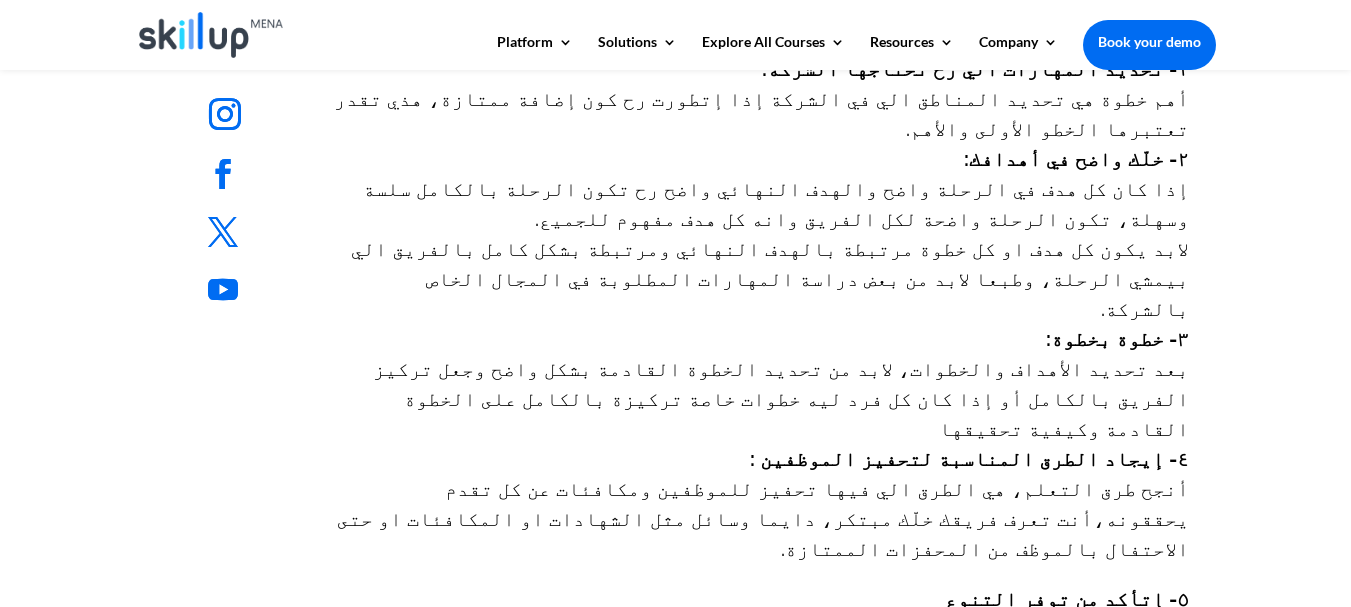 click on "عرض مجاني demo من أحد مختصينا" at bounding box center [789, 1082] 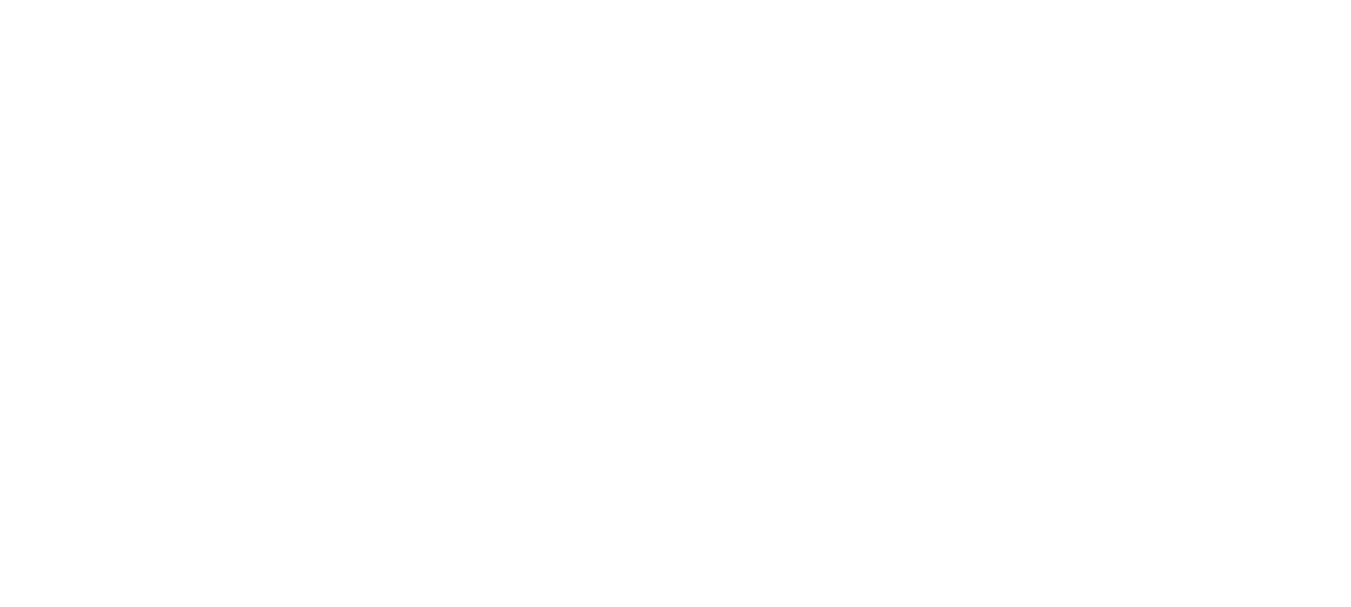 scroll, scrollTop: 0, scrollLeft: 0, axis: both 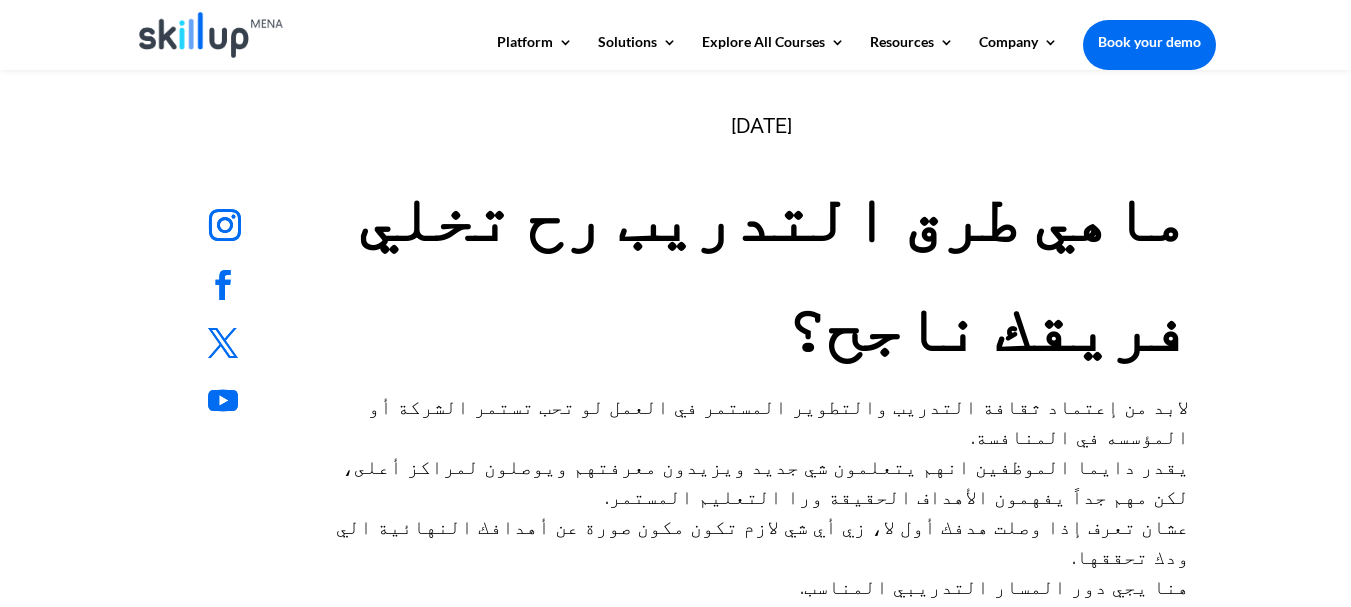 click on "[DATE] Follow
Follow
Follow
Follow
[DATE]
ماهي طرق التدريب رح تخلي فريقك ناجح؟
لابد من إعتماد ثقافة التدريب والتطوير المستمر في العمل لو تحب تستمر الشركة أو المؤسسه في المنافسة. يقدر دايما الموظفين انهم يتعلمون شي جديد ويزيدون معرفتهم ويوصلون لمراكز أعلى، لكن مهم جداً يفهمون الأهداف الحقيقة ورا التعليم المستمر. عشان تعرف إذا وصلت هدفك أول لا، زي أي شي لازم تكون مكون صورة عن أهدافك النهائية الي ودك تحققها. بالنسبة للشركات" at bounding box center (675, 1776) 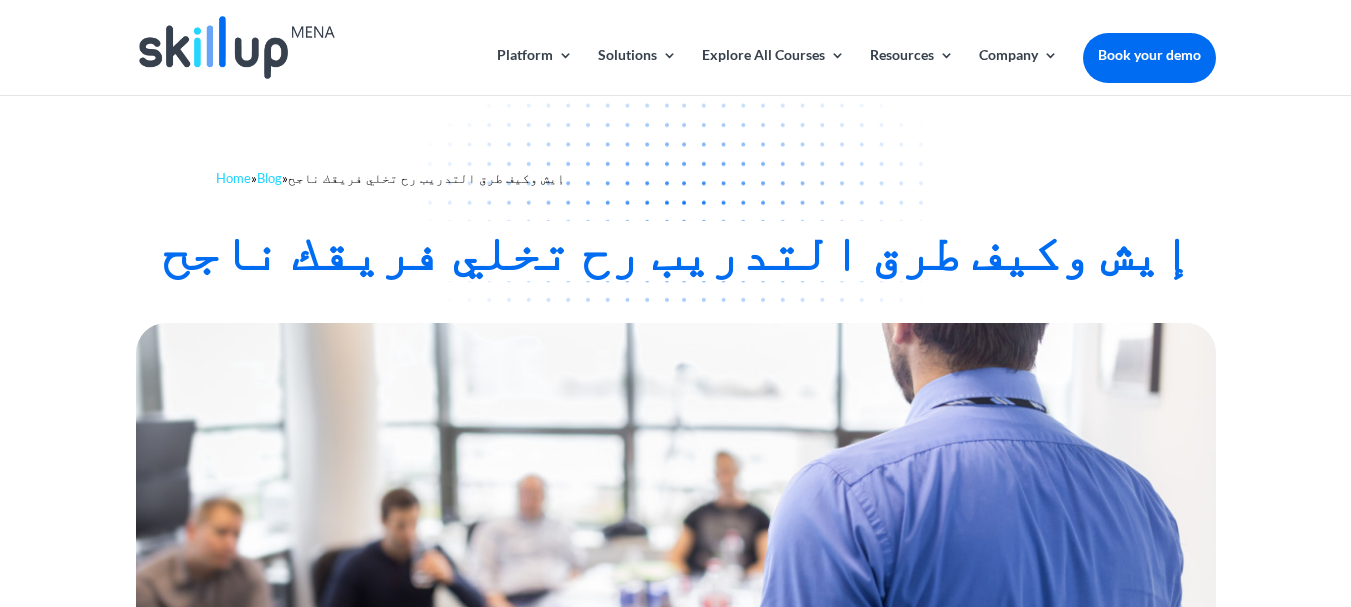 scroll, scrollTop: 0, scrollLeft: 0, axis: both 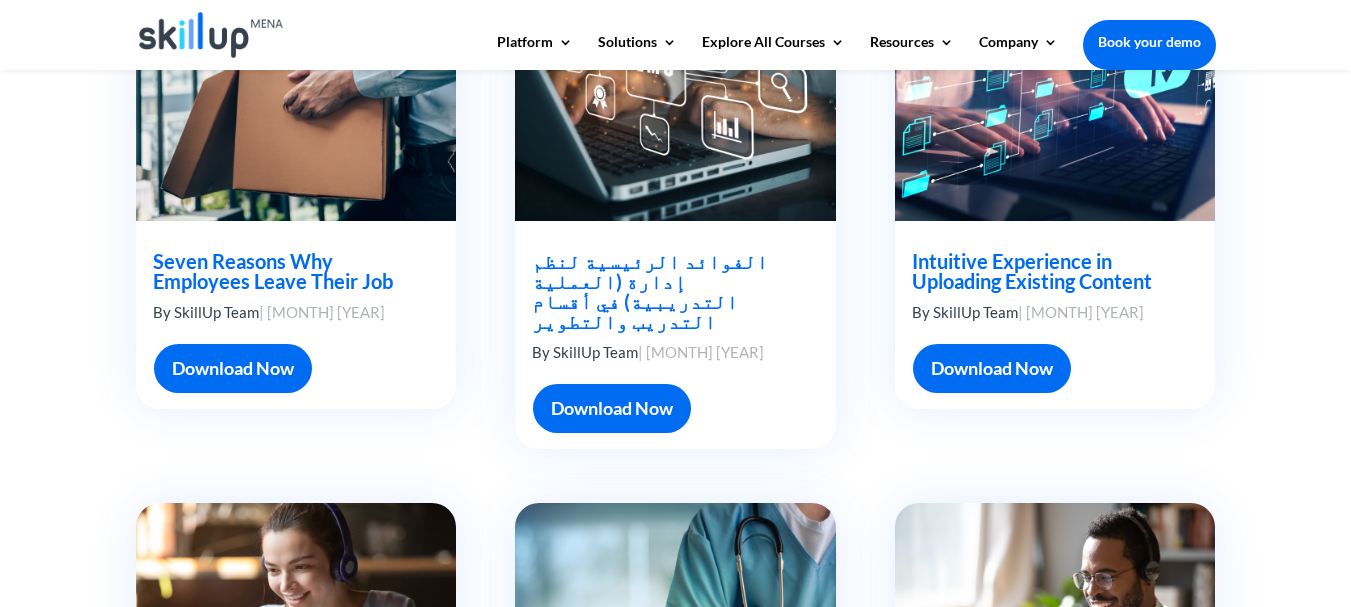 click on "Download Now" at bounding box center [612, 408] 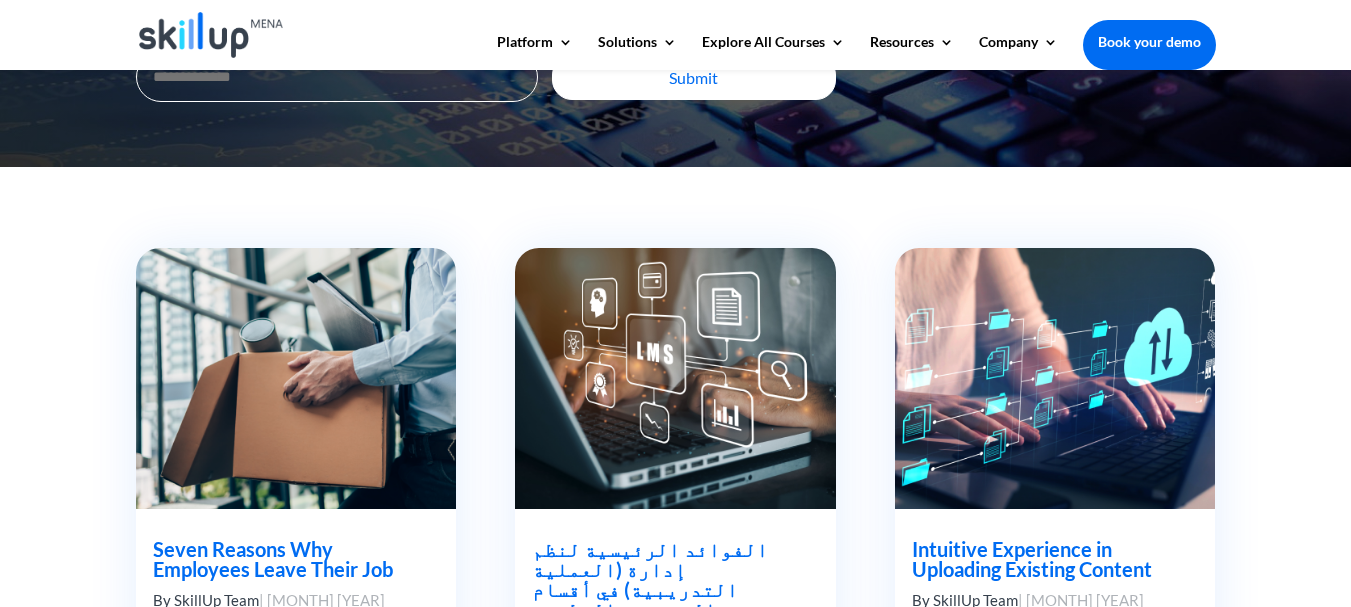 scroll, scrollTop: 300, scrollLeft: 0, axis: vertical 